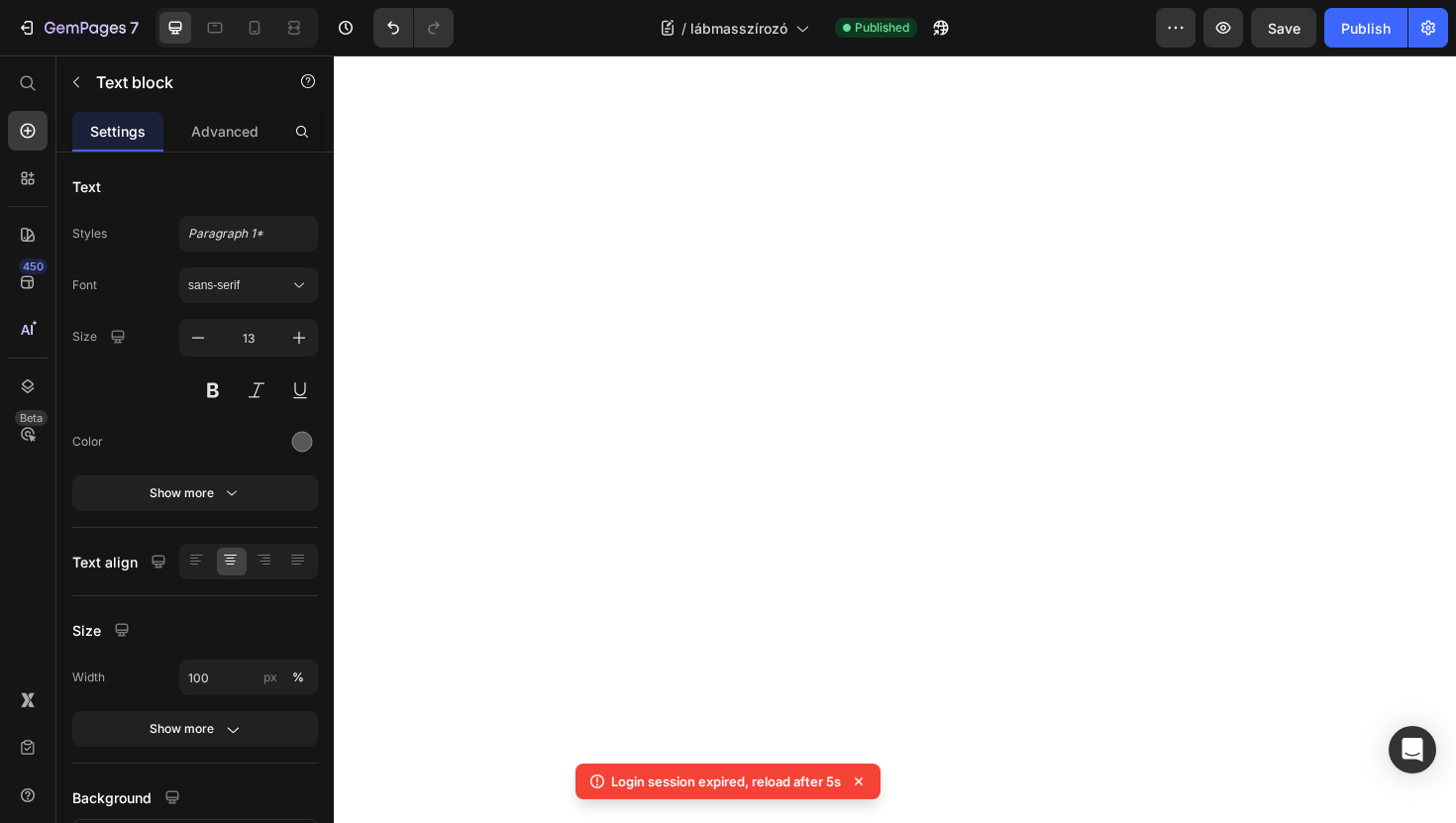 scroll, scrollTop: 0, scrollLeft: 0, axis: both 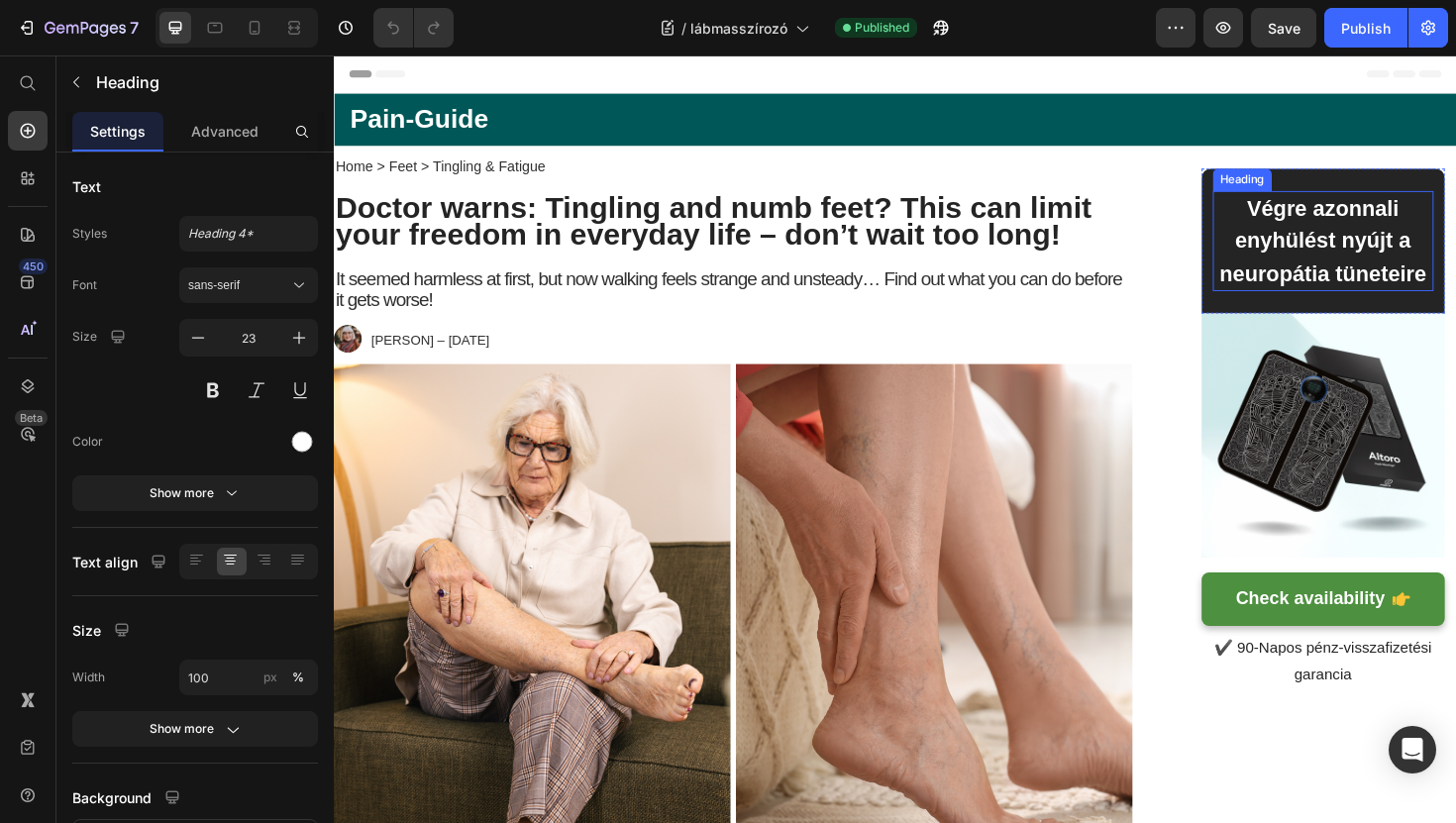 click on "Végre azonnali enyhülést nyújt a neuropátia tüneteire" at bounding box center (1381, 252) 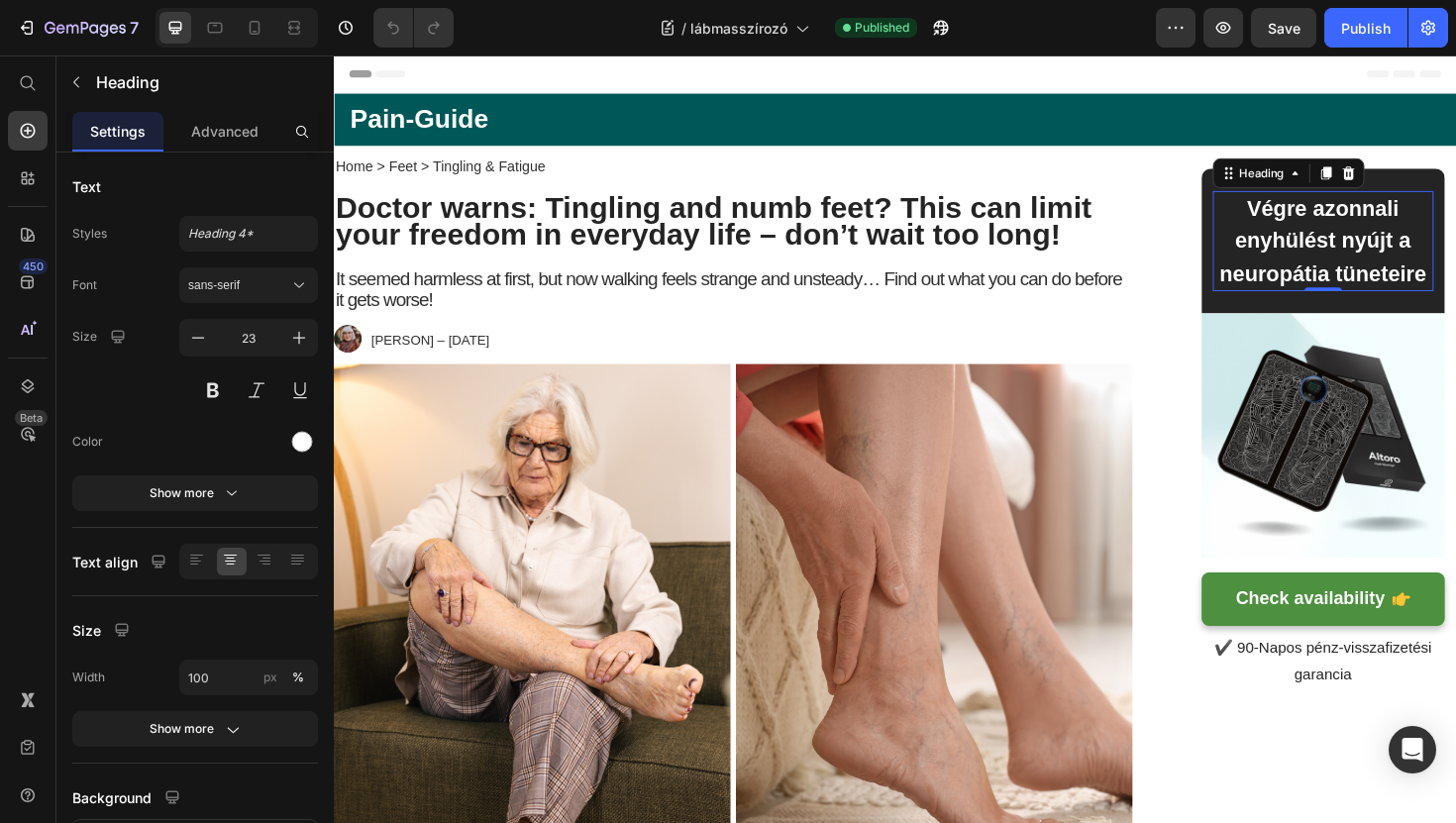 click on "Végre azonnali enyhülést nyújt a neuropátia tüneteire" at bounding box center [1382, 253] 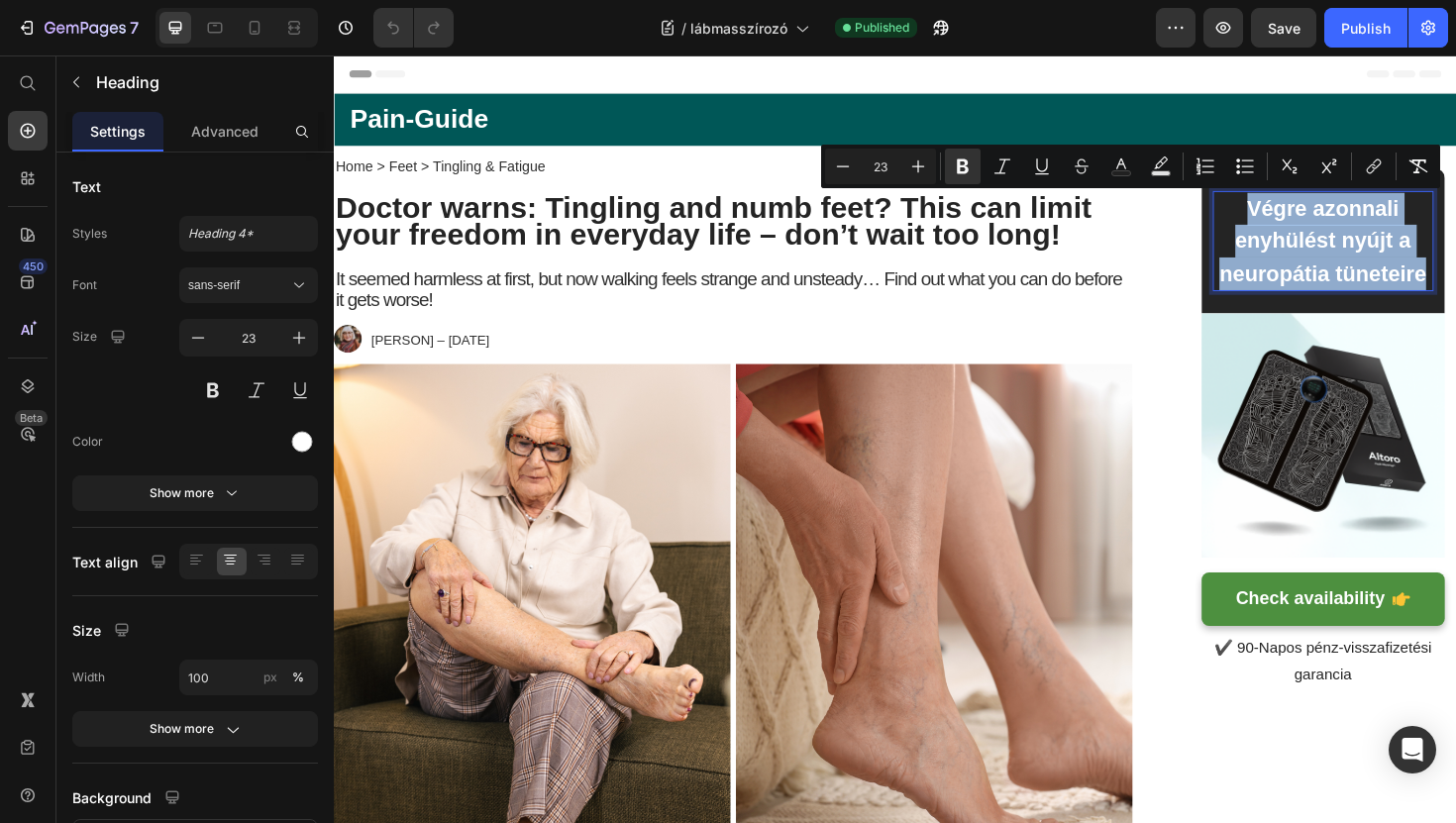 drag, startPoint x: 1492, startPoint y: 286, endPoint x: 1306, endPoint y: 219, distance: 197.6993 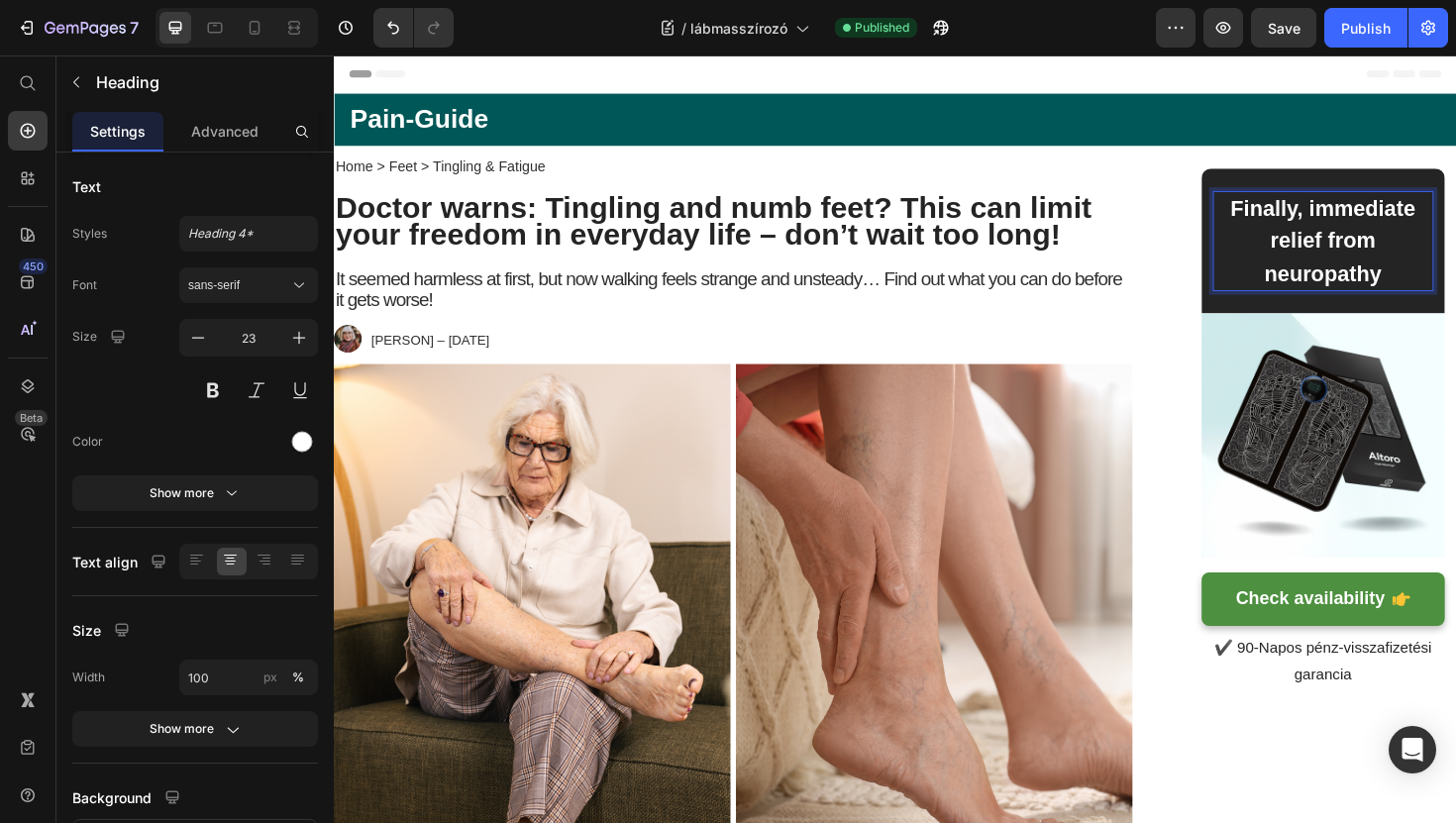 click on "Finally, immediate relief from neuropathy" at bounding box center [1382, 253] 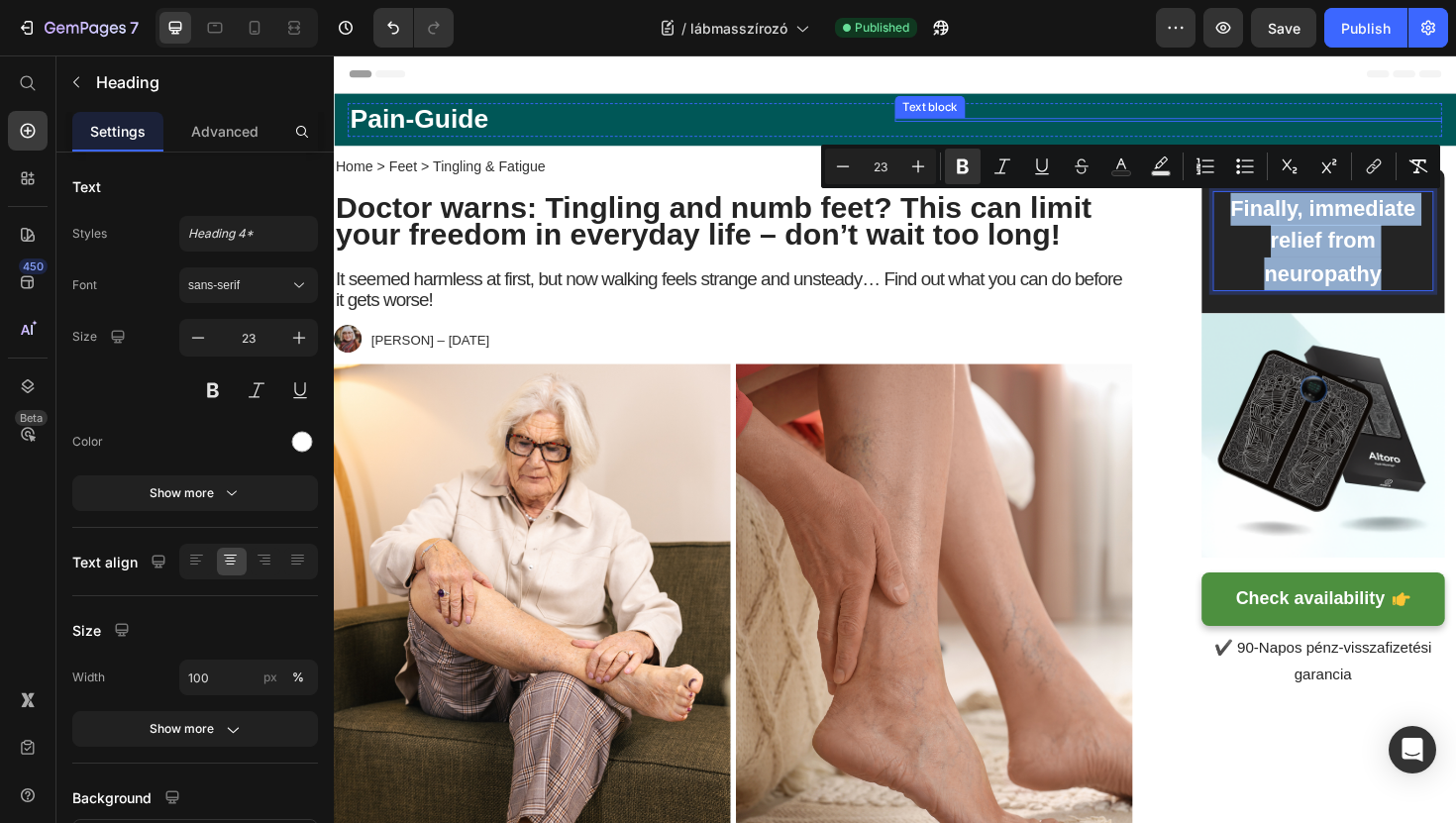 drag, startPoint x: 1445, startPoint y: 271, endPoint x: 1126, endPoint y: 121, distance: 352.50674 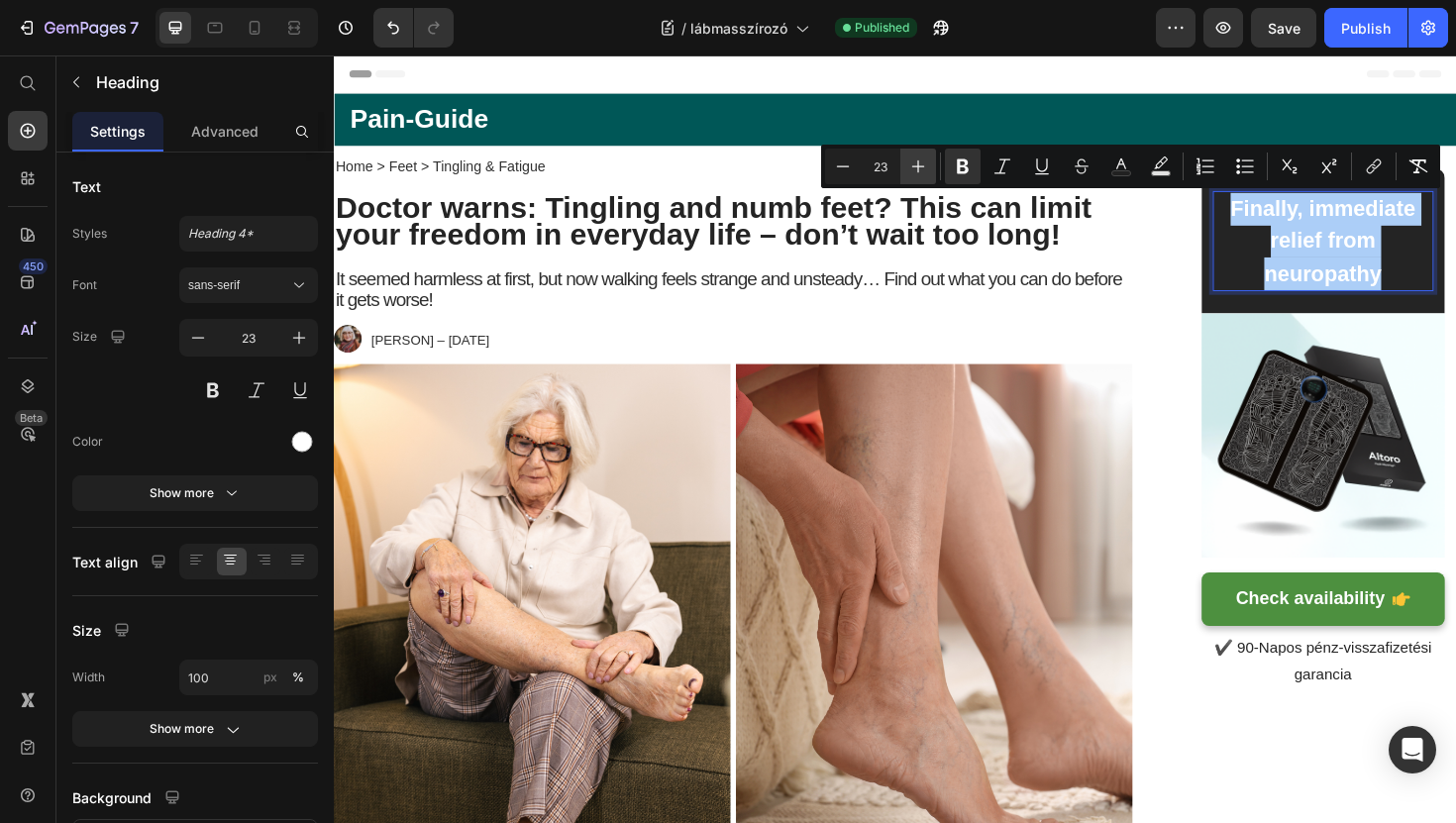 click 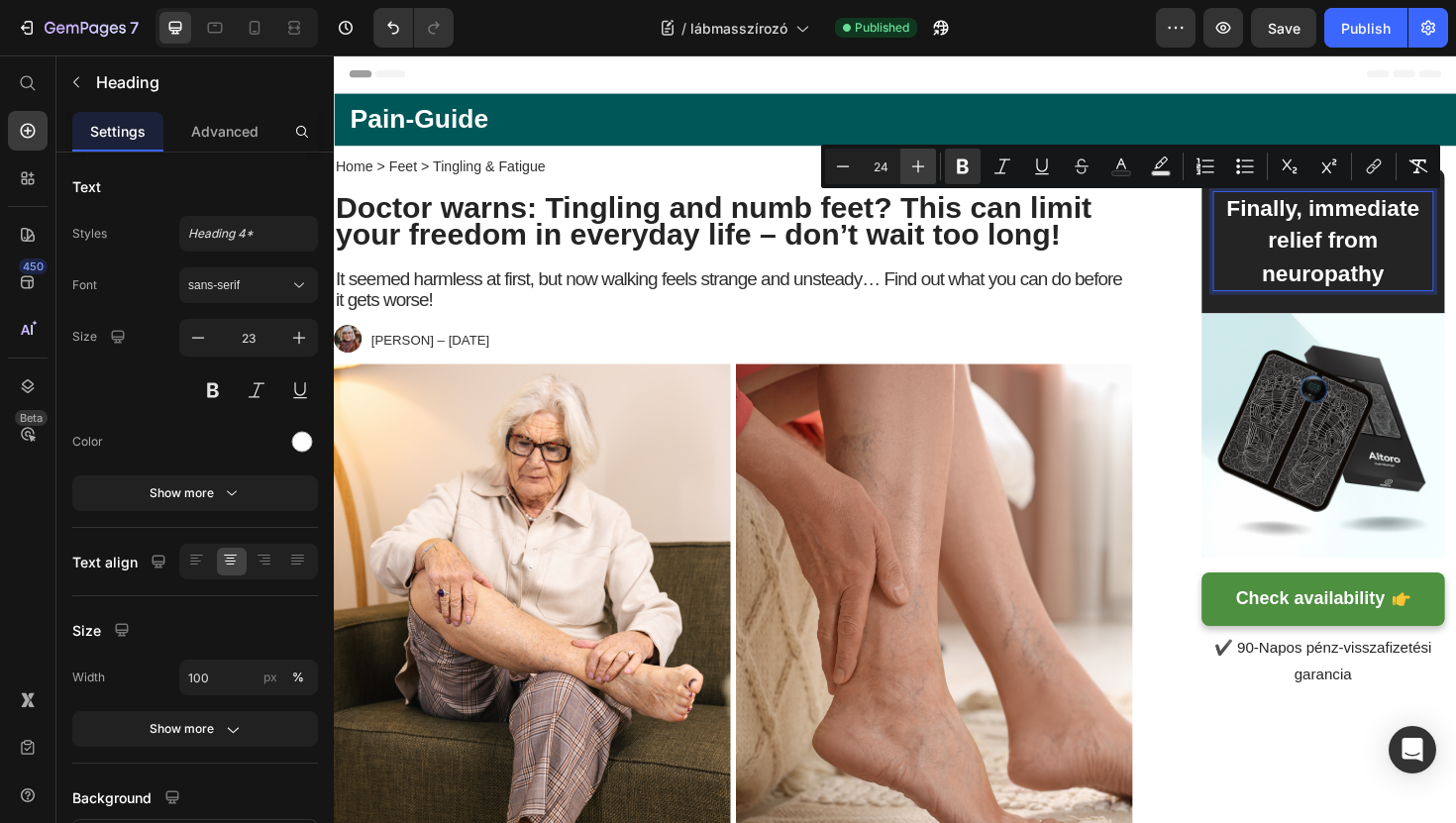 click 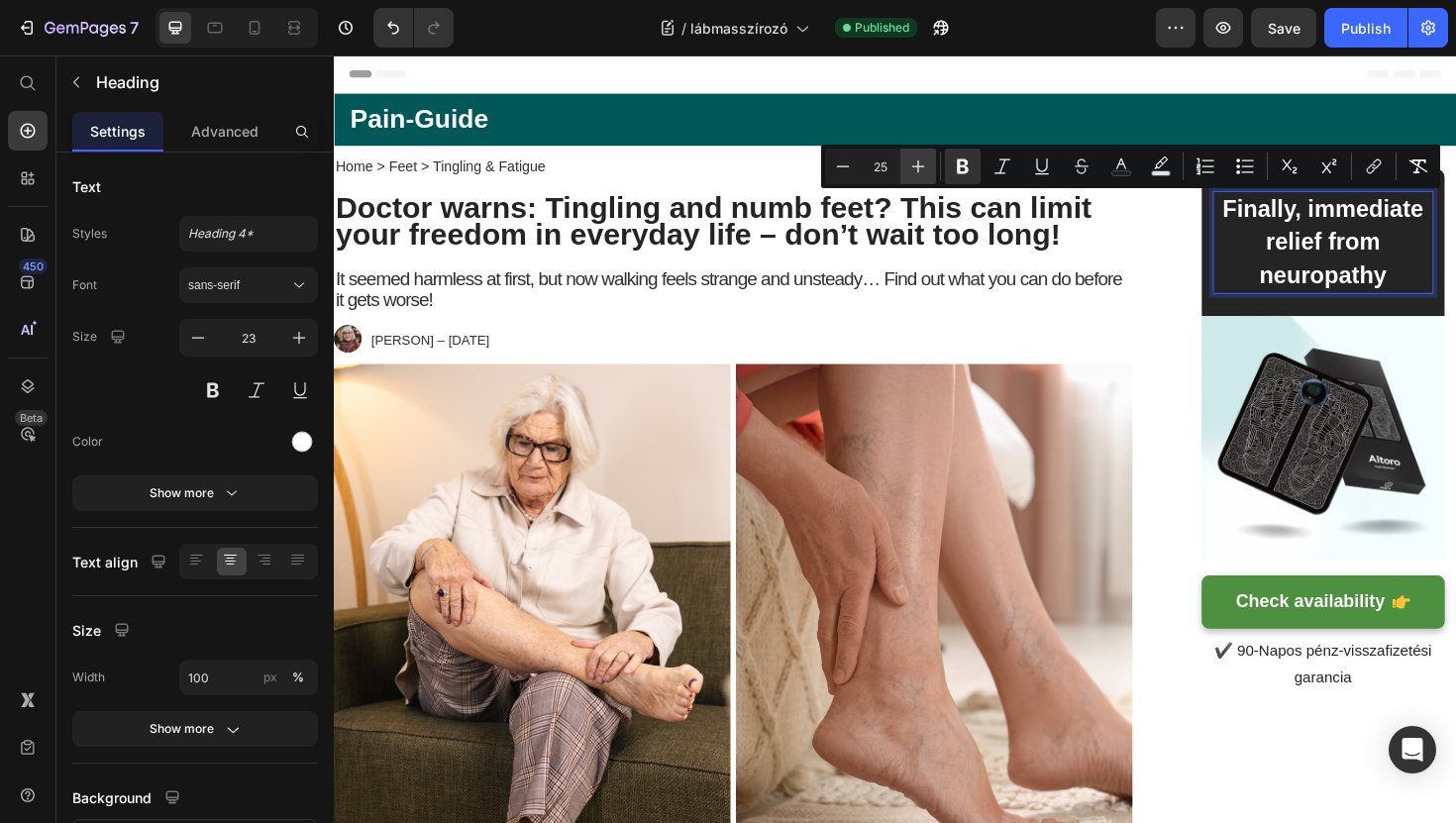 click 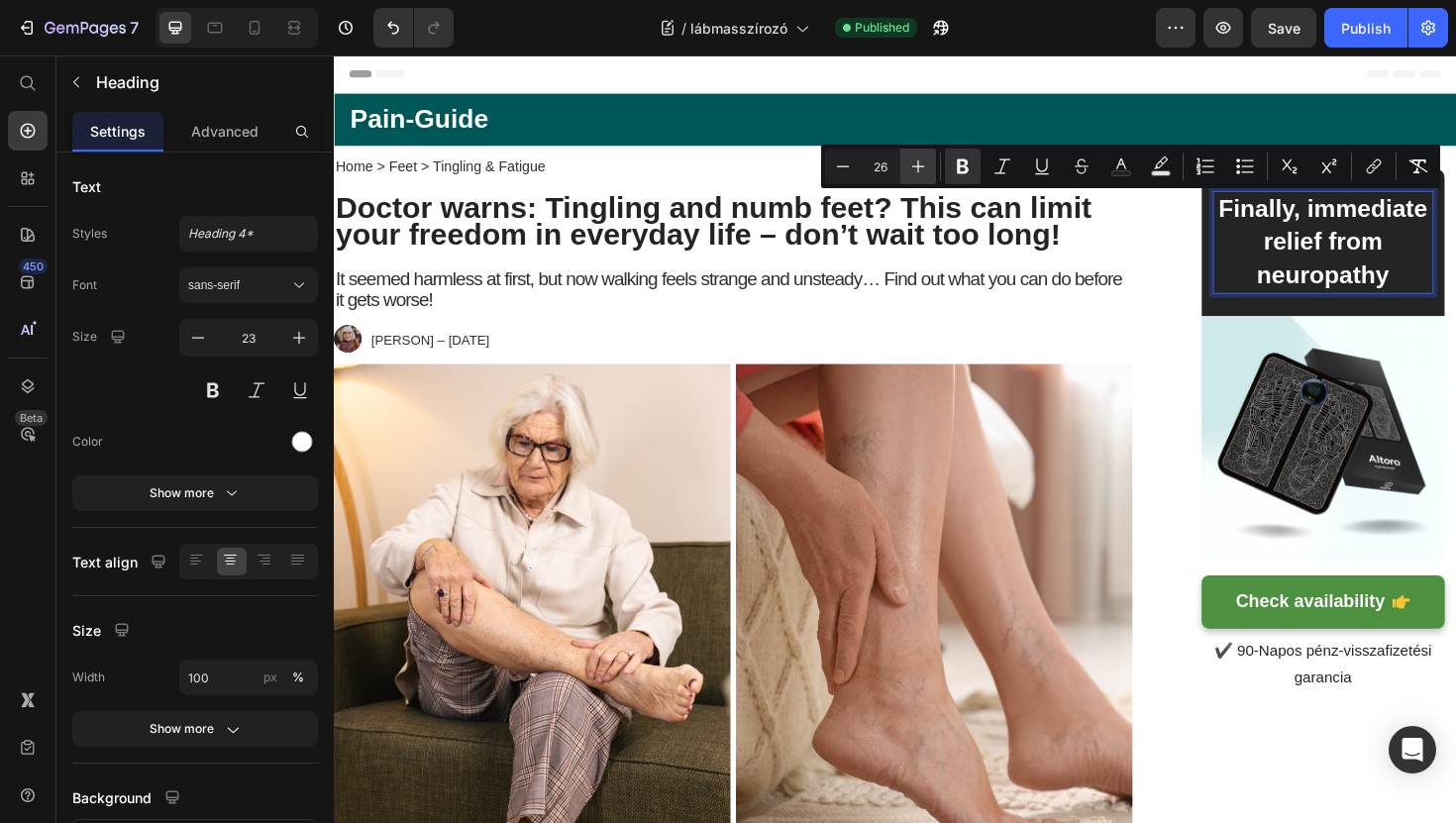 click 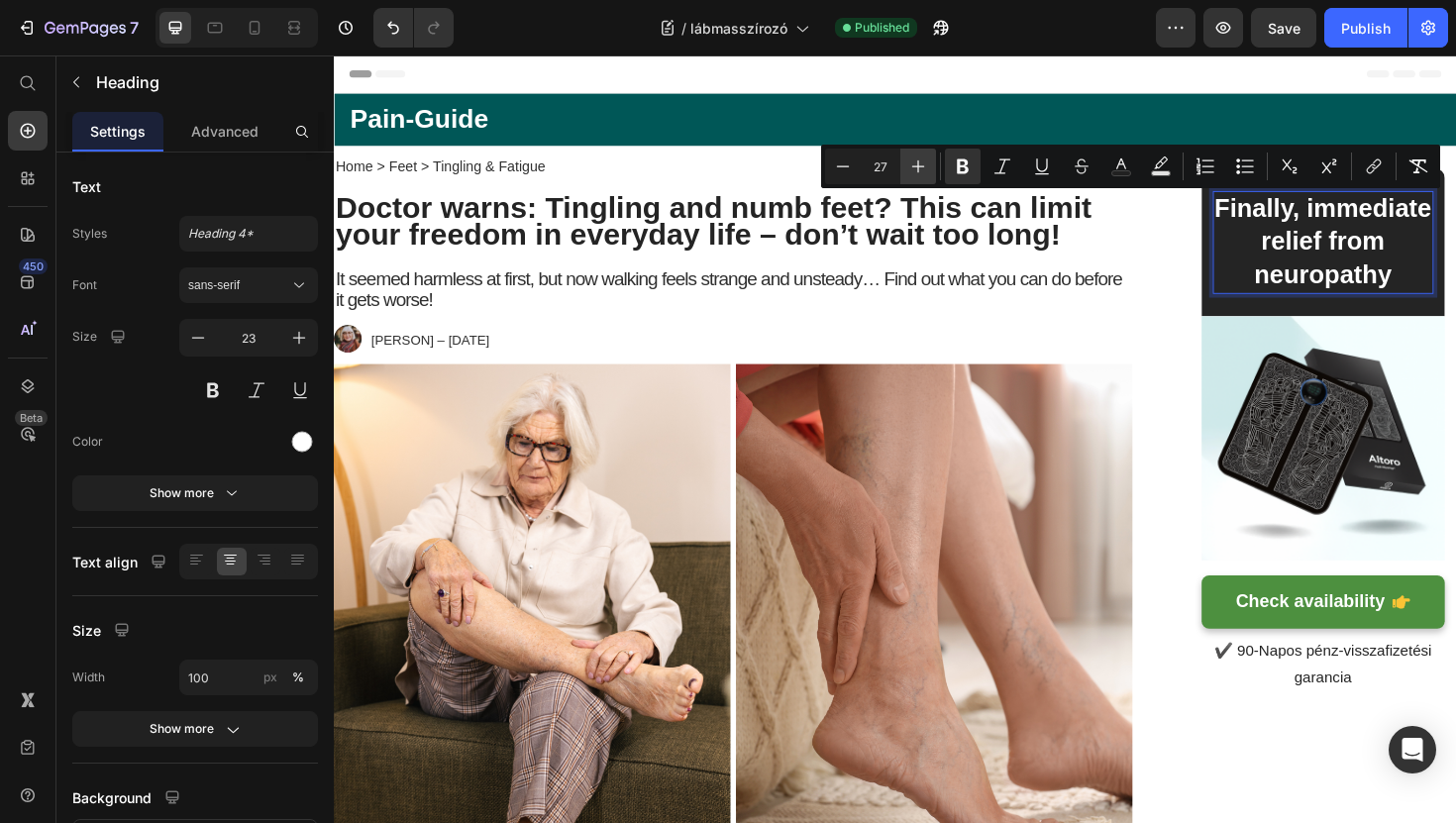 click 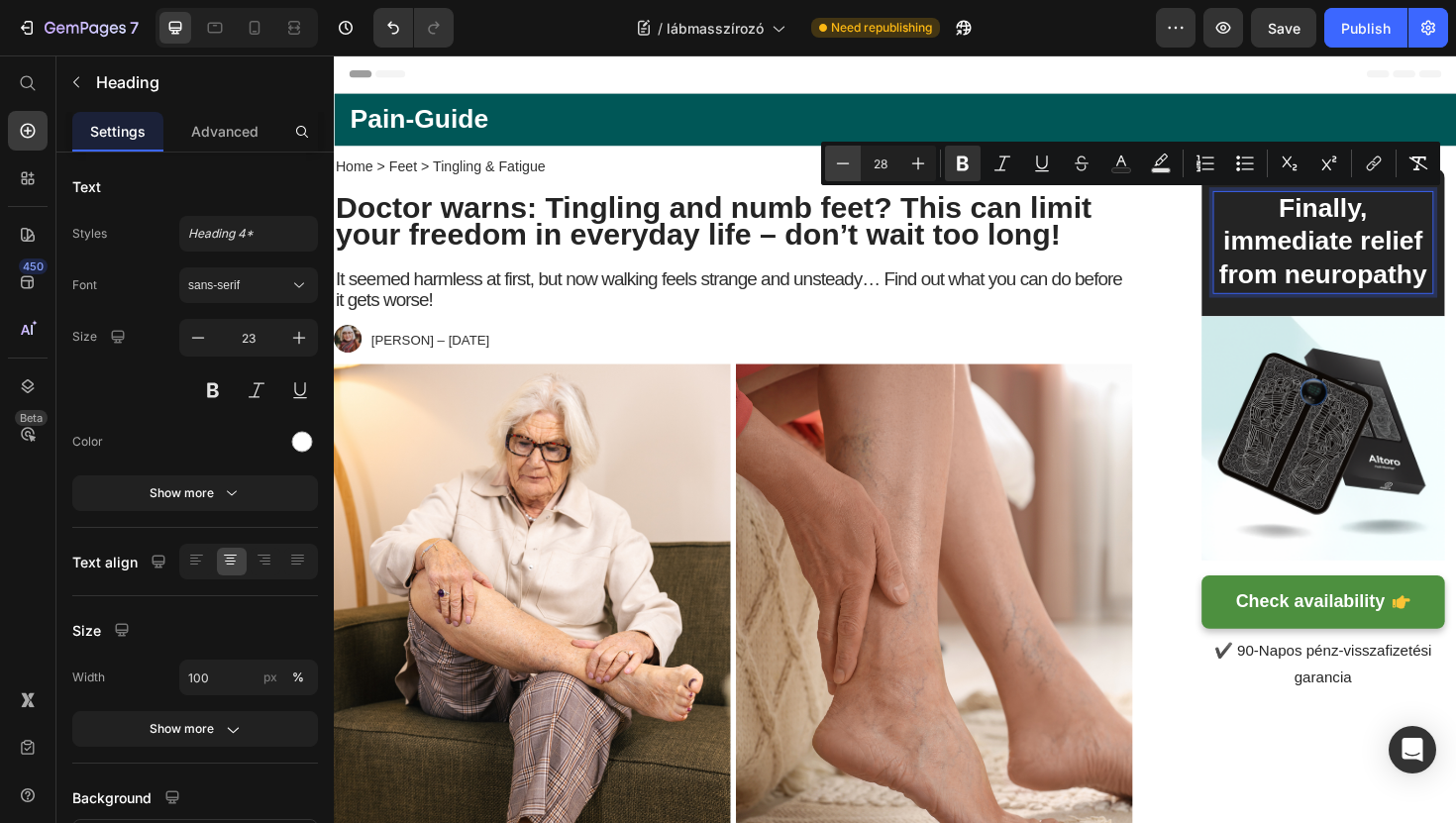 click 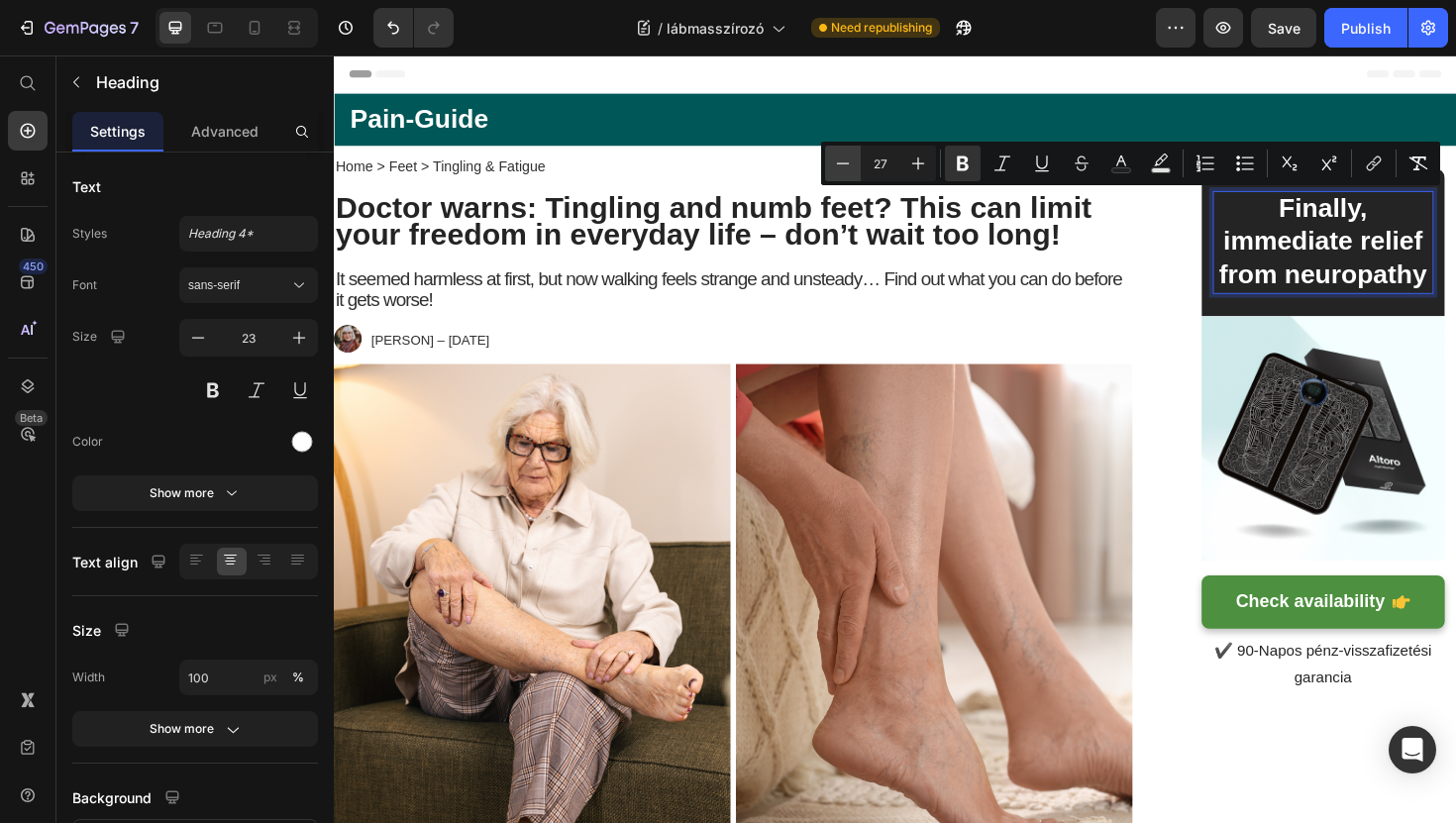 click 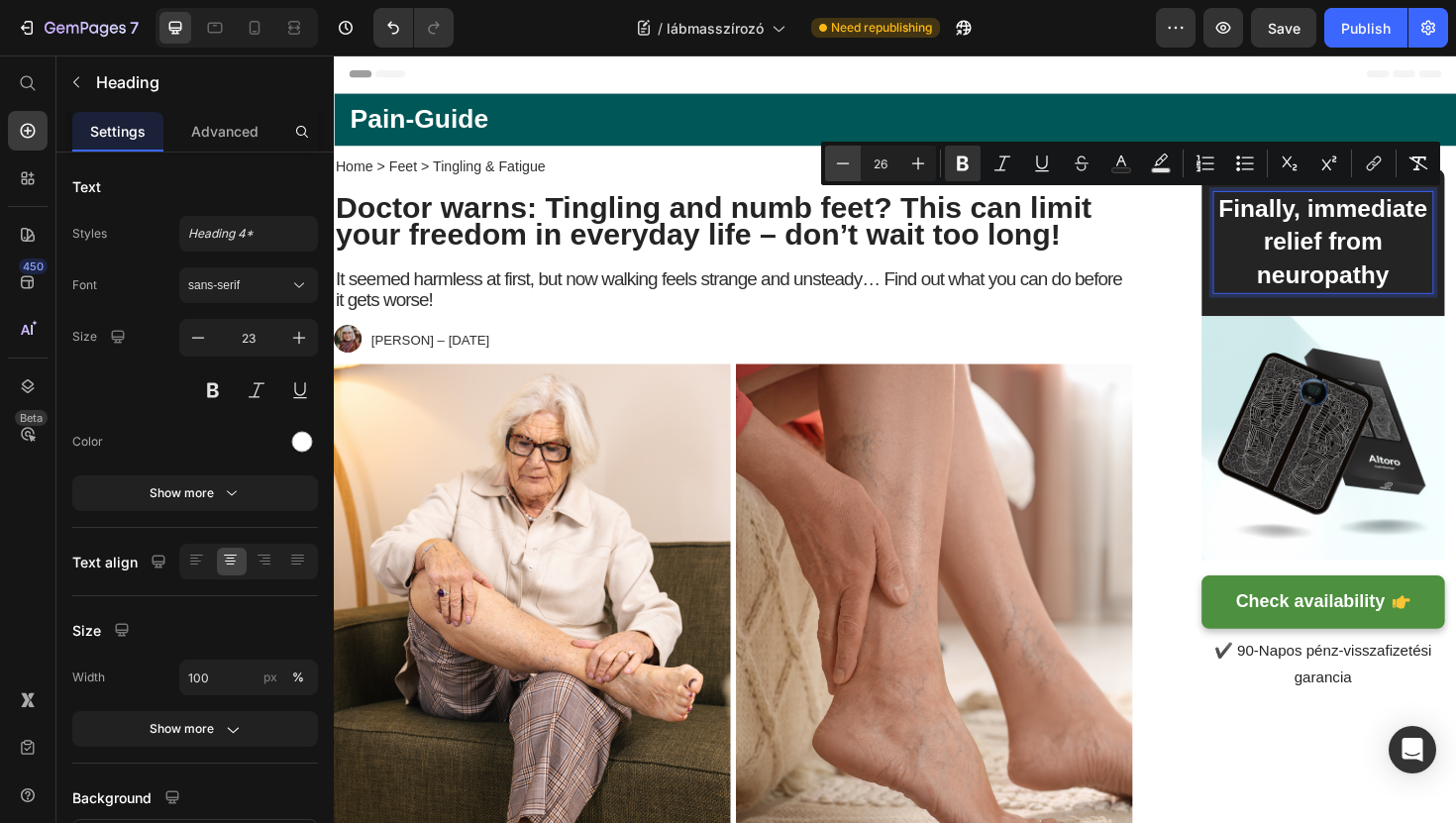 click 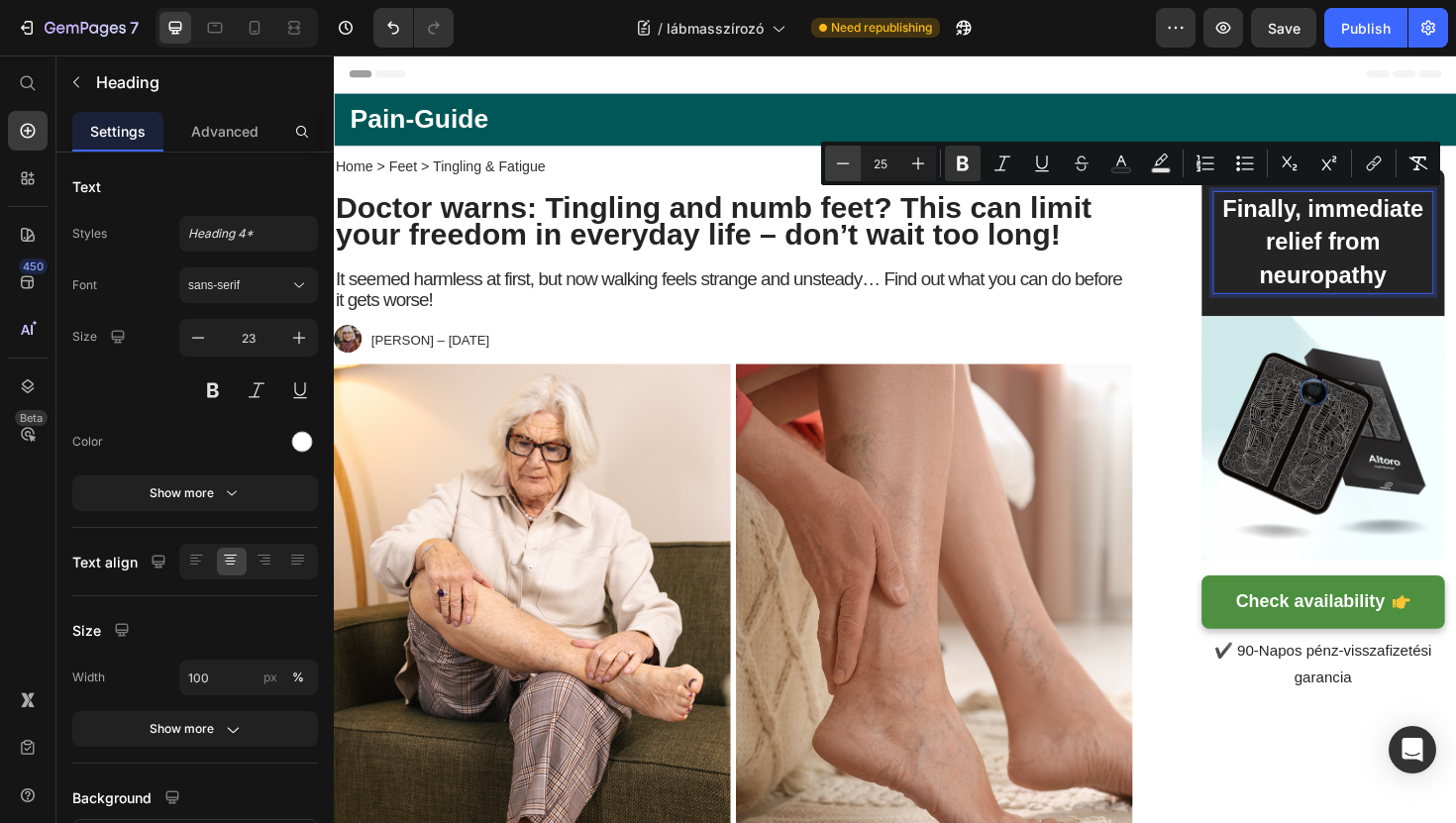 click 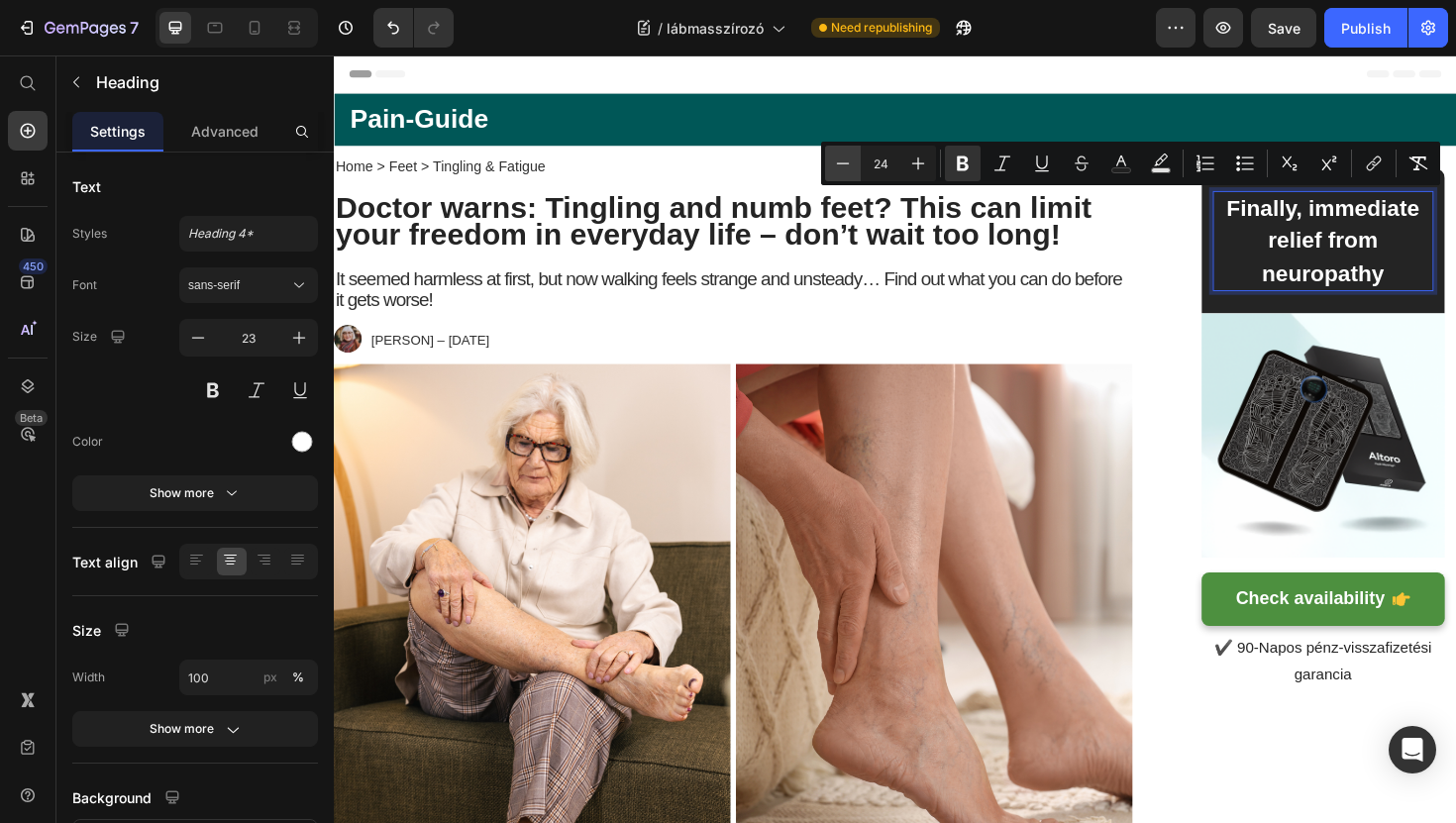 click 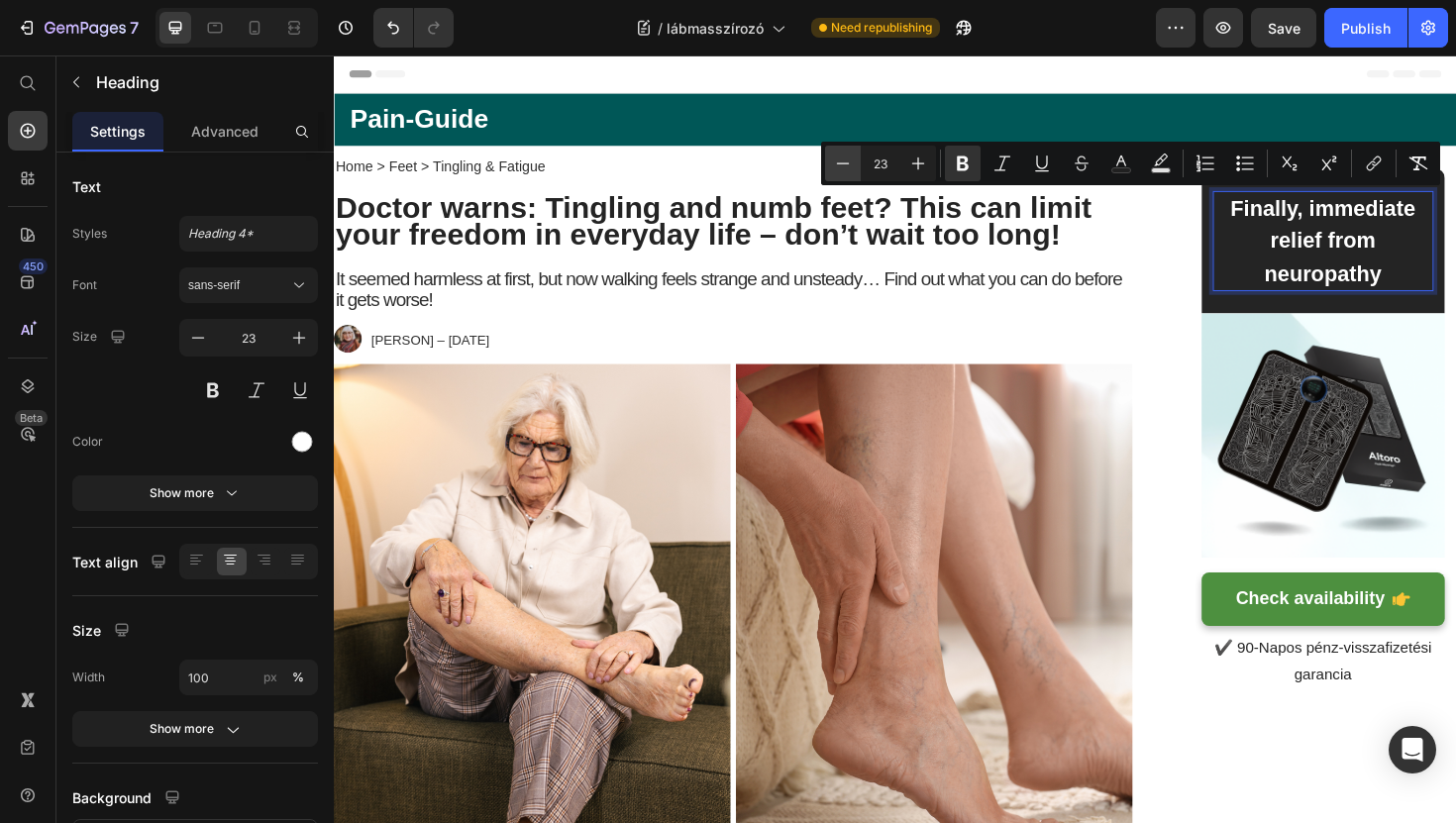 click 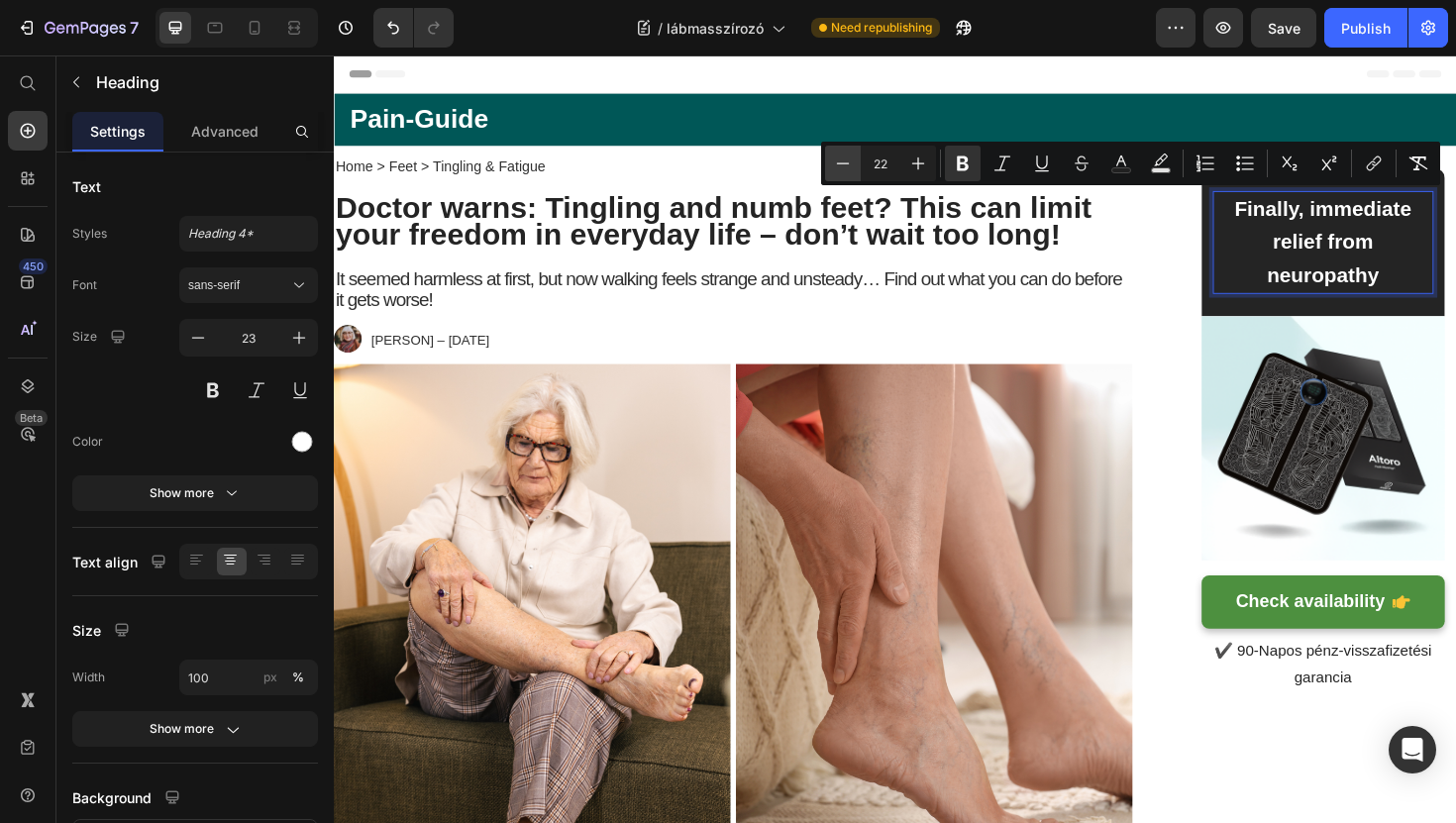 click 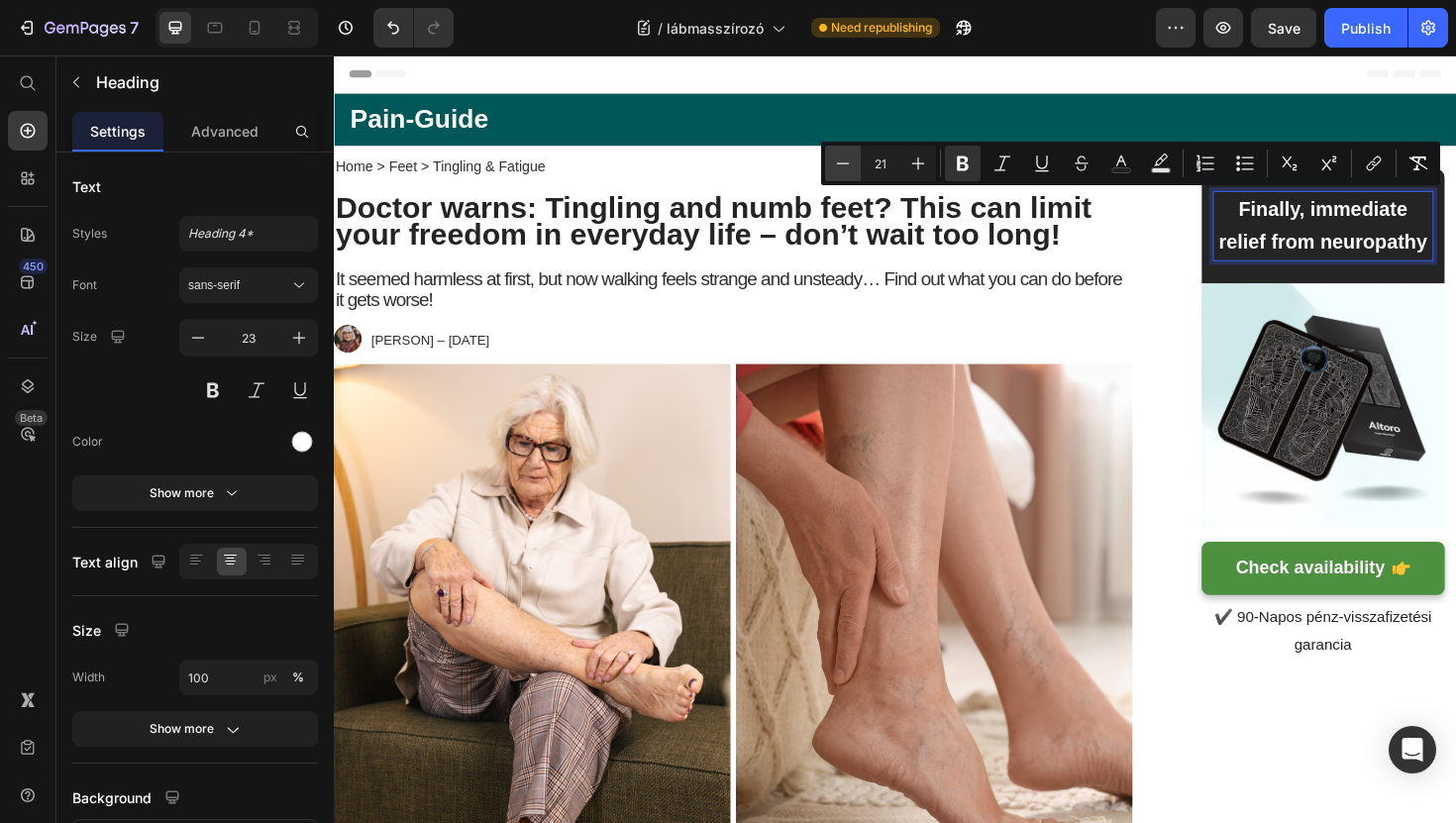 click 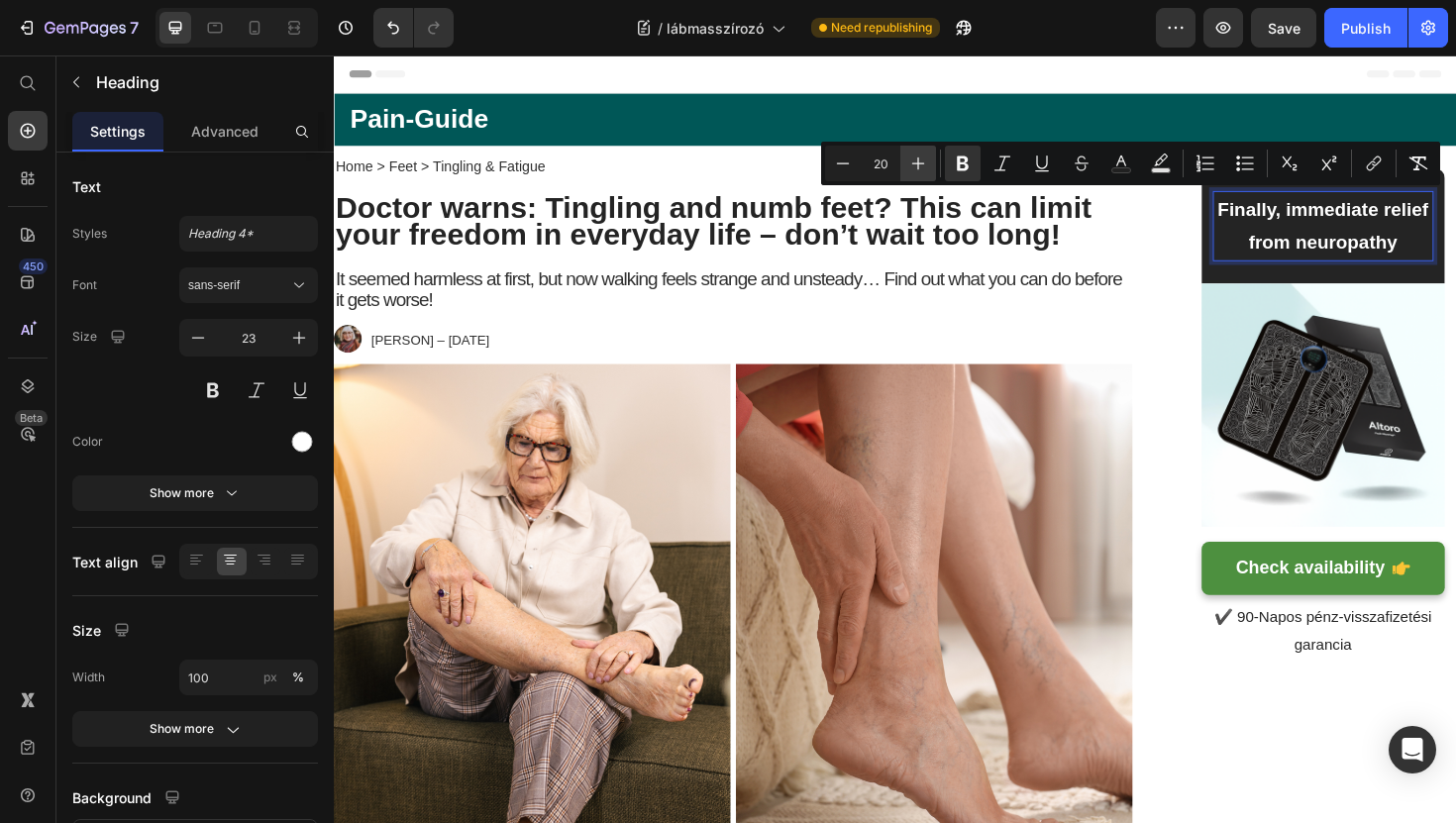 click 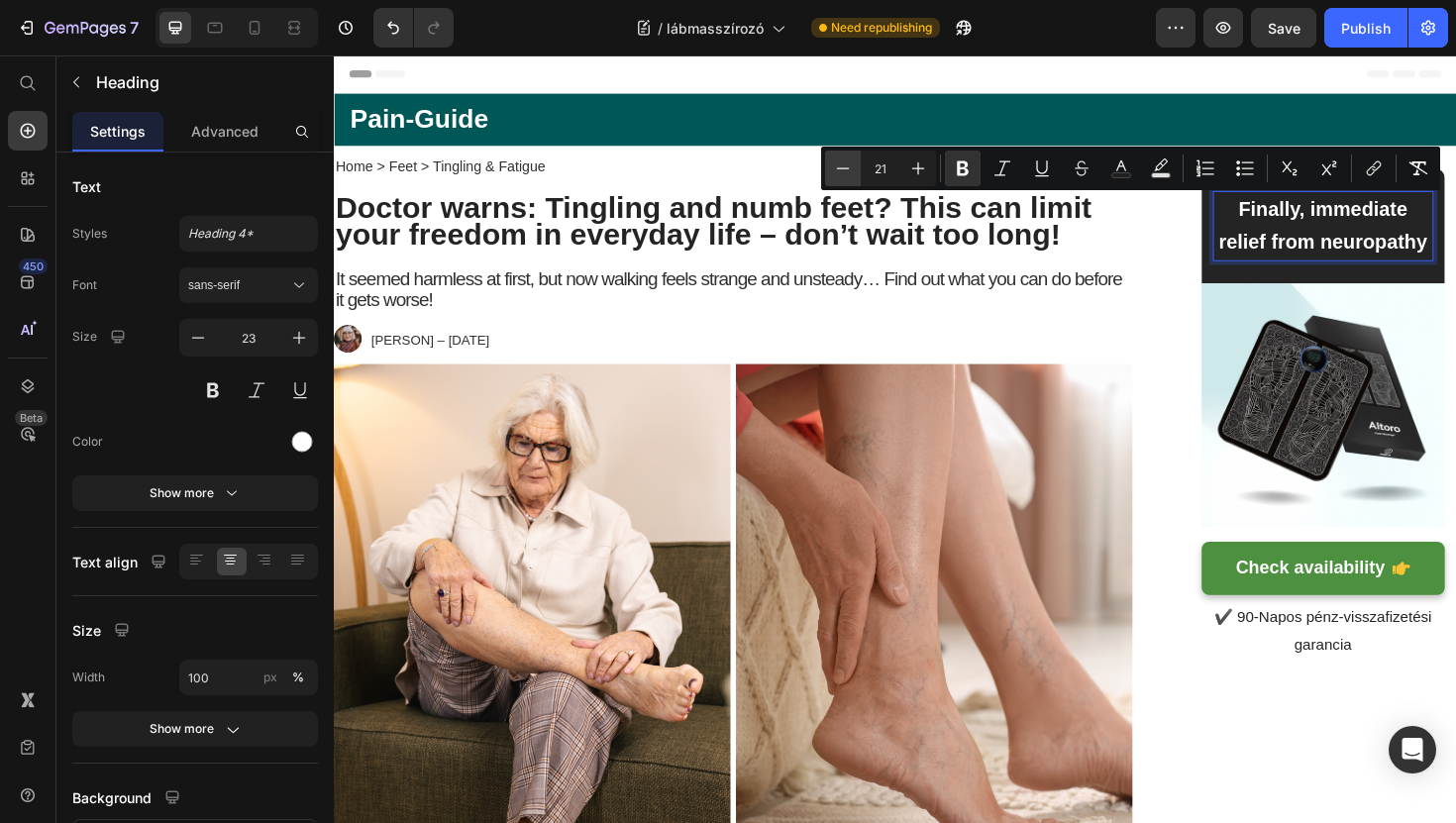 click 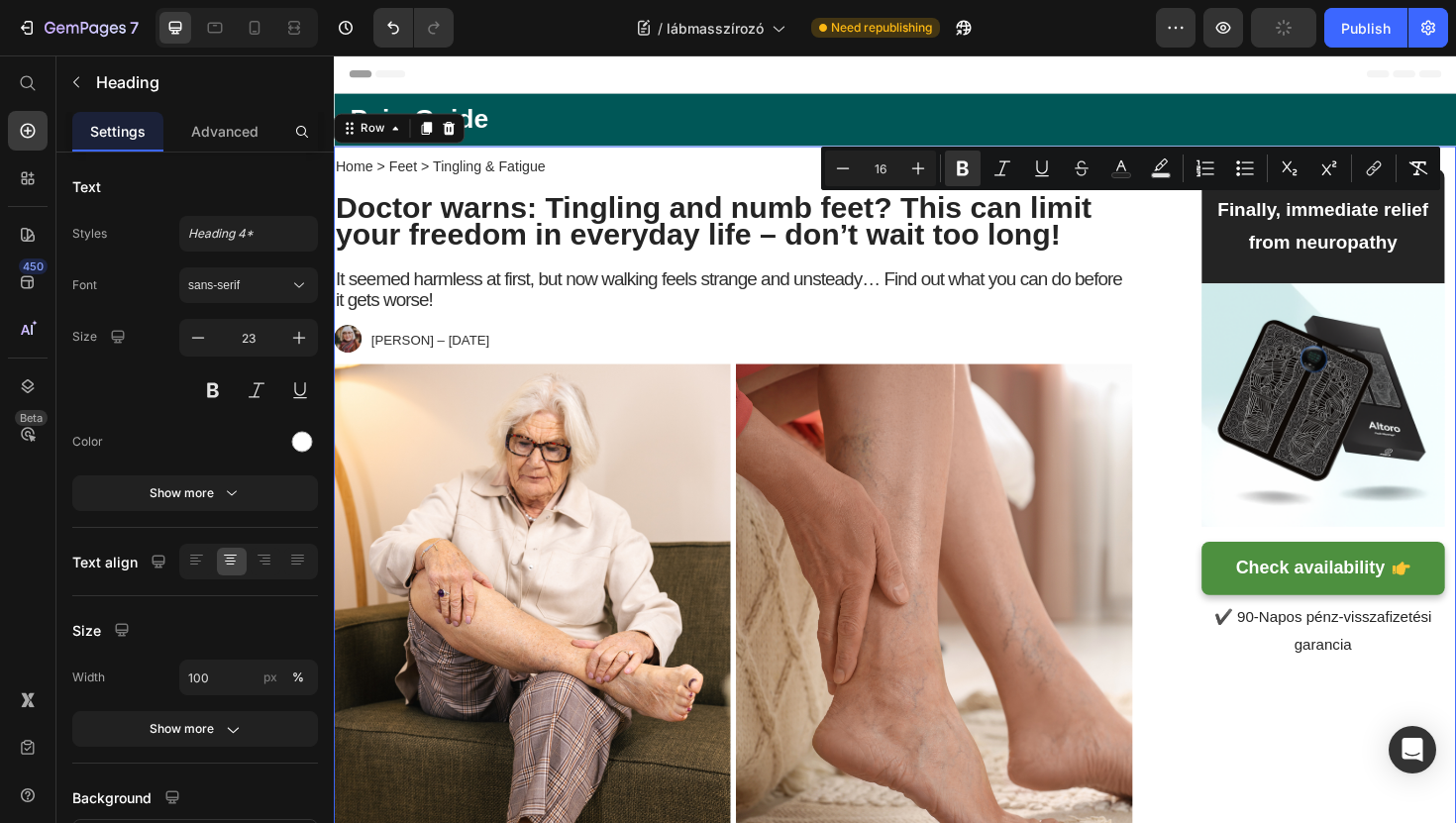 click on "Home > Feet > Tingling & Fatigue Text Block Doctor warns: Tingling and numb feet? This can limit your freedom in everyday life – don’t wait too long! Heading It seemed harmless at first, but now walking feels strange and unsteady… Find out what you can do before it gets worse! Text Block Doctor warns: Tingling and numb feet? This can limit your freedom in everyday life – don’t wait too long! Heading It seemed harmless at first, but now walking feels strange and unsteady… Find out what you can do before it gets worse! Text Block Image [PERSON] – [DATE] Text Block Row Image It started with something small.   Sometimes it felt like my socks were twisted, even though they fit just fine.   Sometimes it felt like my feet weren’t really touching the floor   My feet felt  dull and weak  , as if they weren't making proper contact with the ground.   Not painful, but... strange.   I thought it was just part of something else.   Maybe I just had bad posture or needed to move more." at bounding box center (928, 2429) 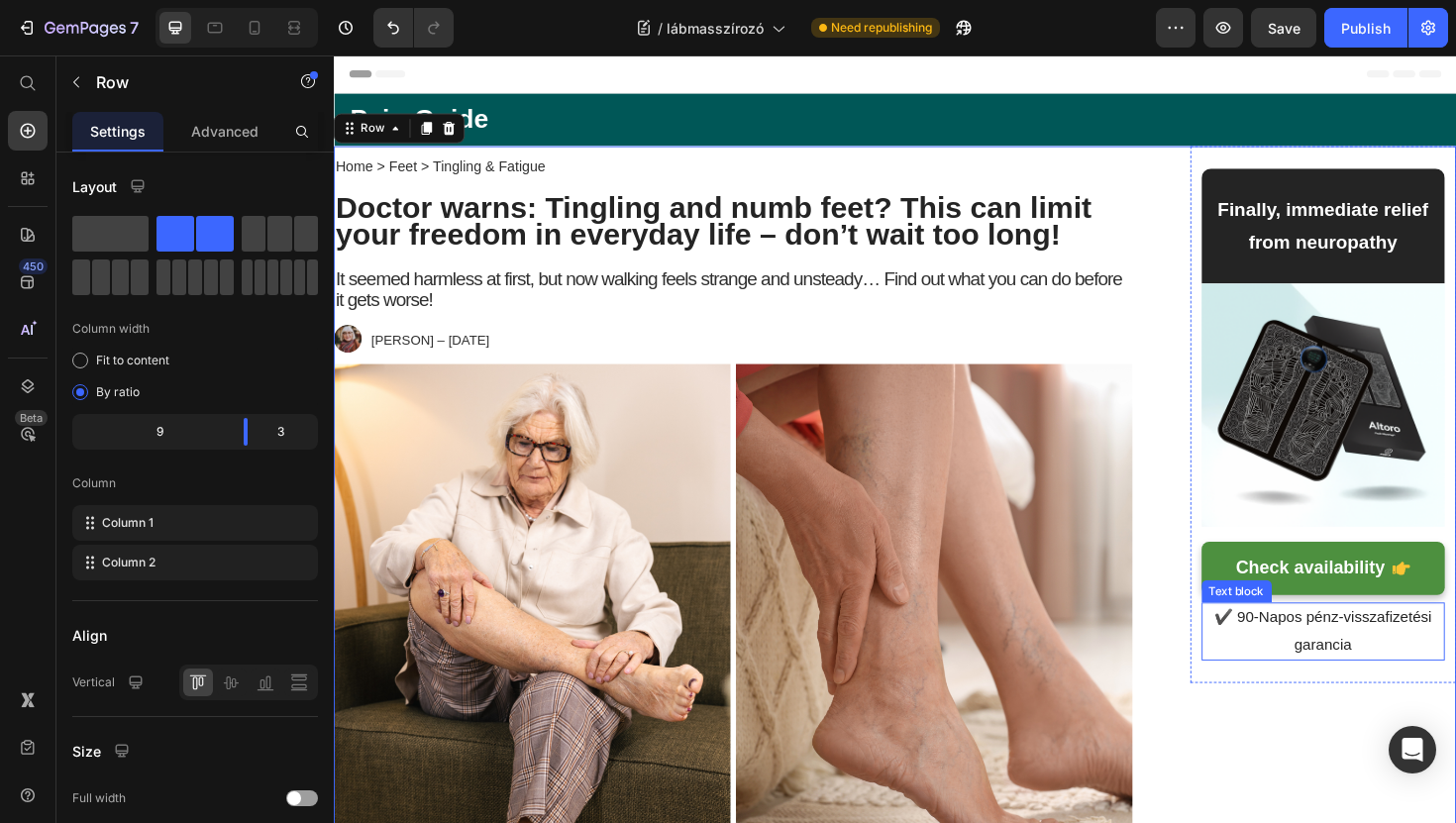 click on "✔️ 90-Napos pénz-visszafizetési garancia" at bounding box center (1382, 666) 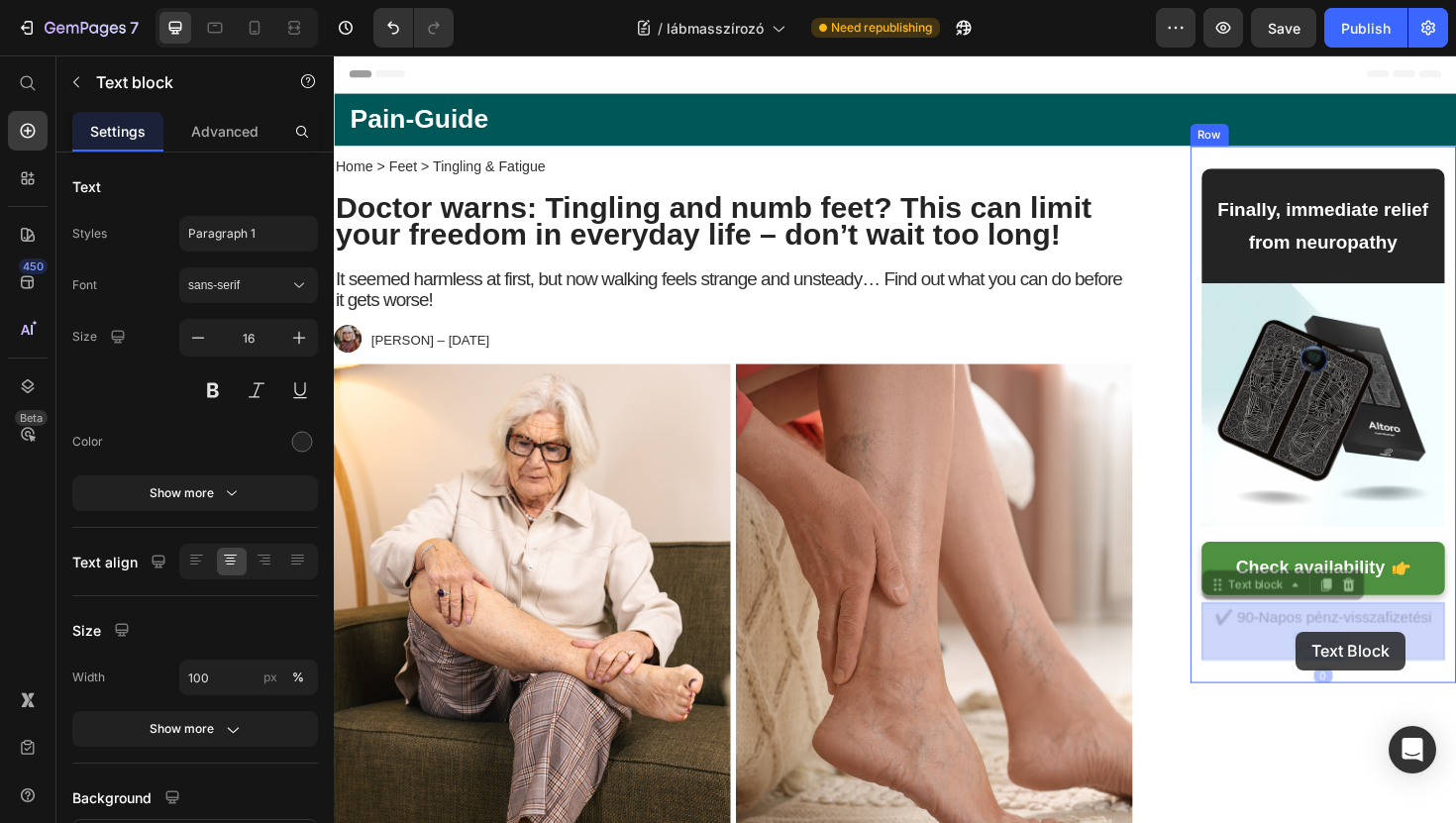 drag, startPoint x: 1429, startPoint y: 677, endPoint x: 1354, endPoint y: 666, distance: 75.802375 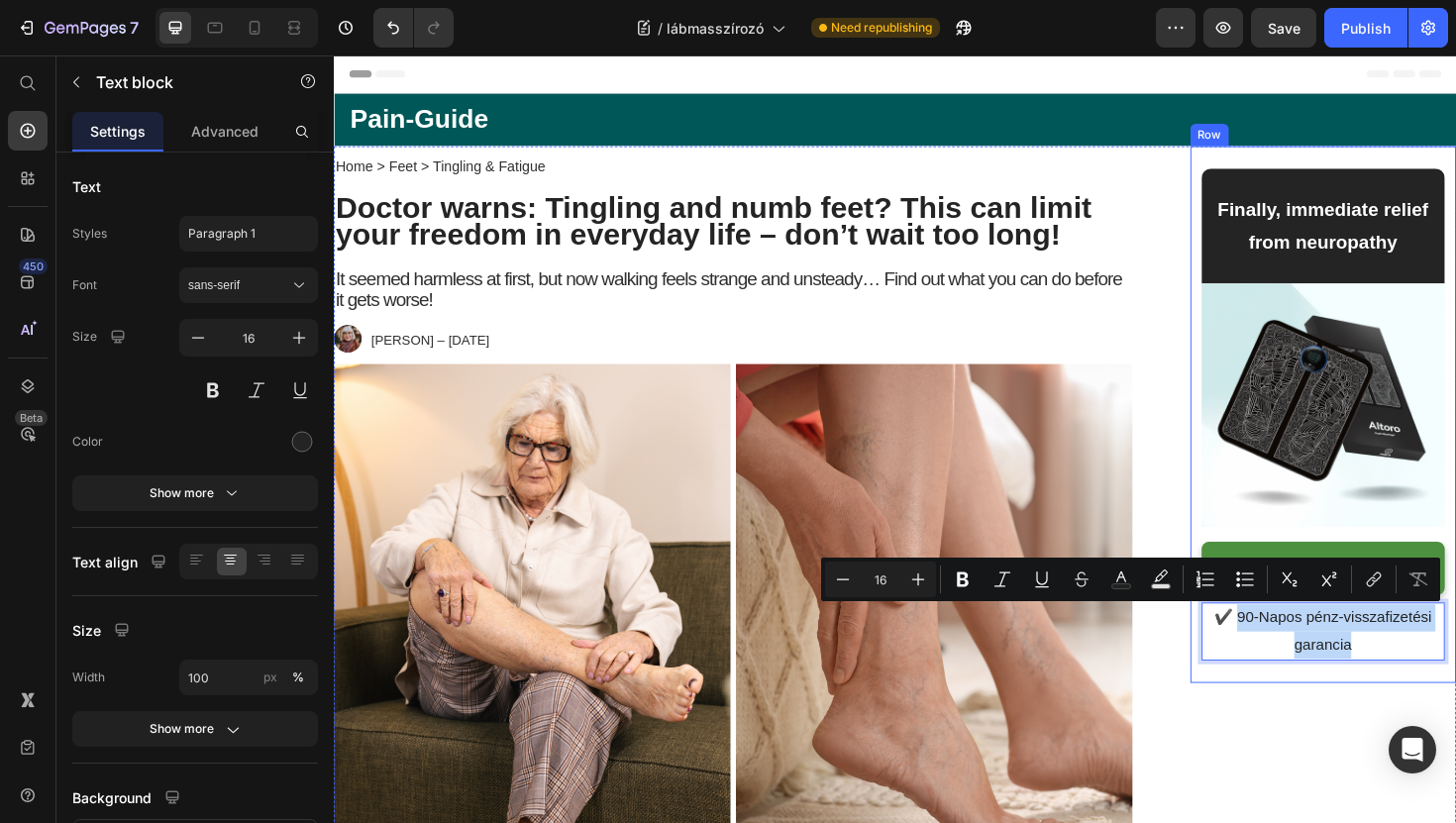drag, startPoint x: 1289, startPoint y: 651, endPoint x: 1469, endPoint y: 697, distance: 185.78482 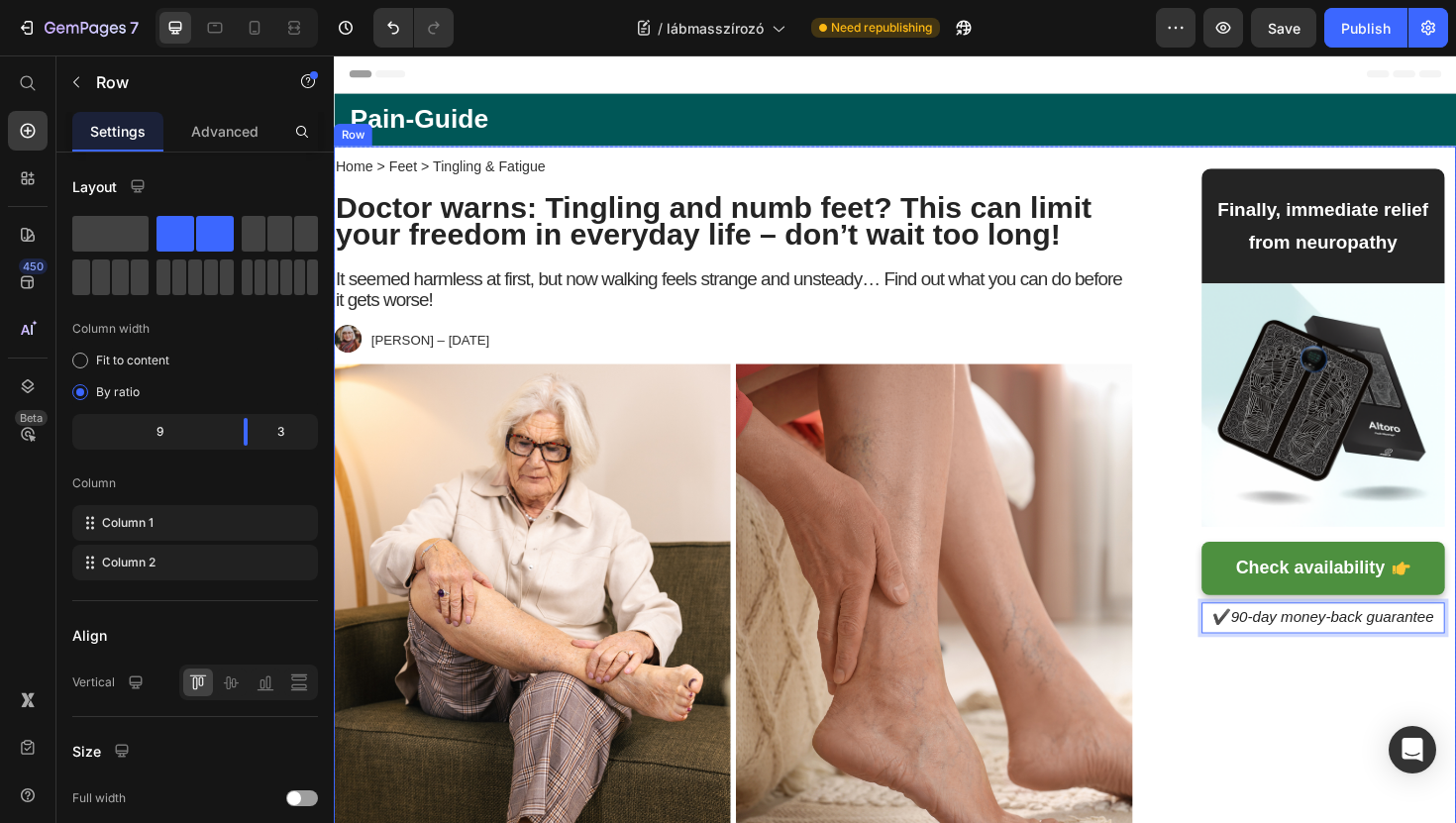 click on "⁠⁠⁠⁠⁠⁠⁠ Finally, immediate relief from neuropathy Heading Row Image  	   Check availability Button ✔️  90-day money-back guarantee Text block   0 Row" at bounding box center [1382, 2429] 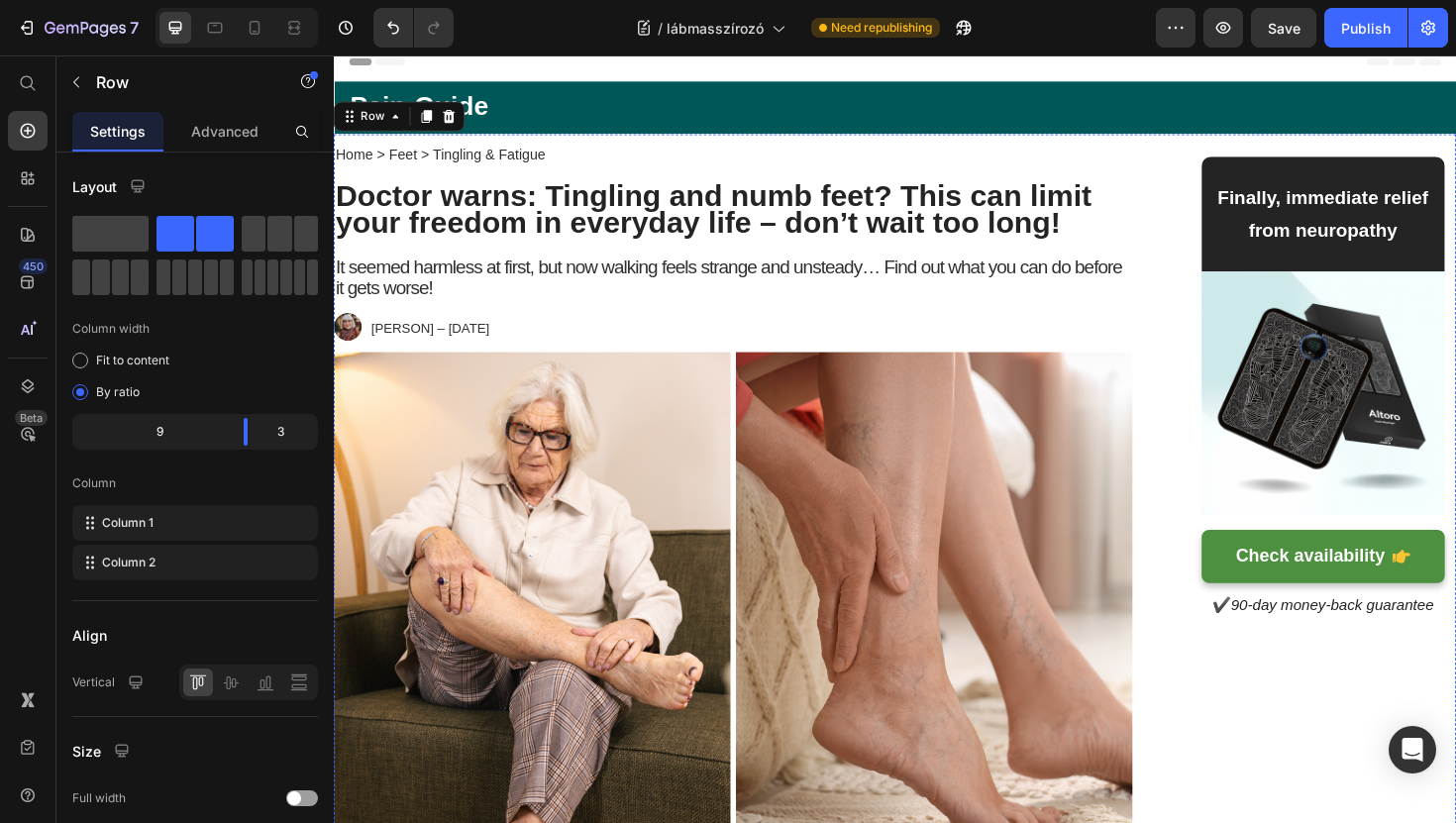 scroll, scrollTop: 0, scrollLeft: 0, axis: both 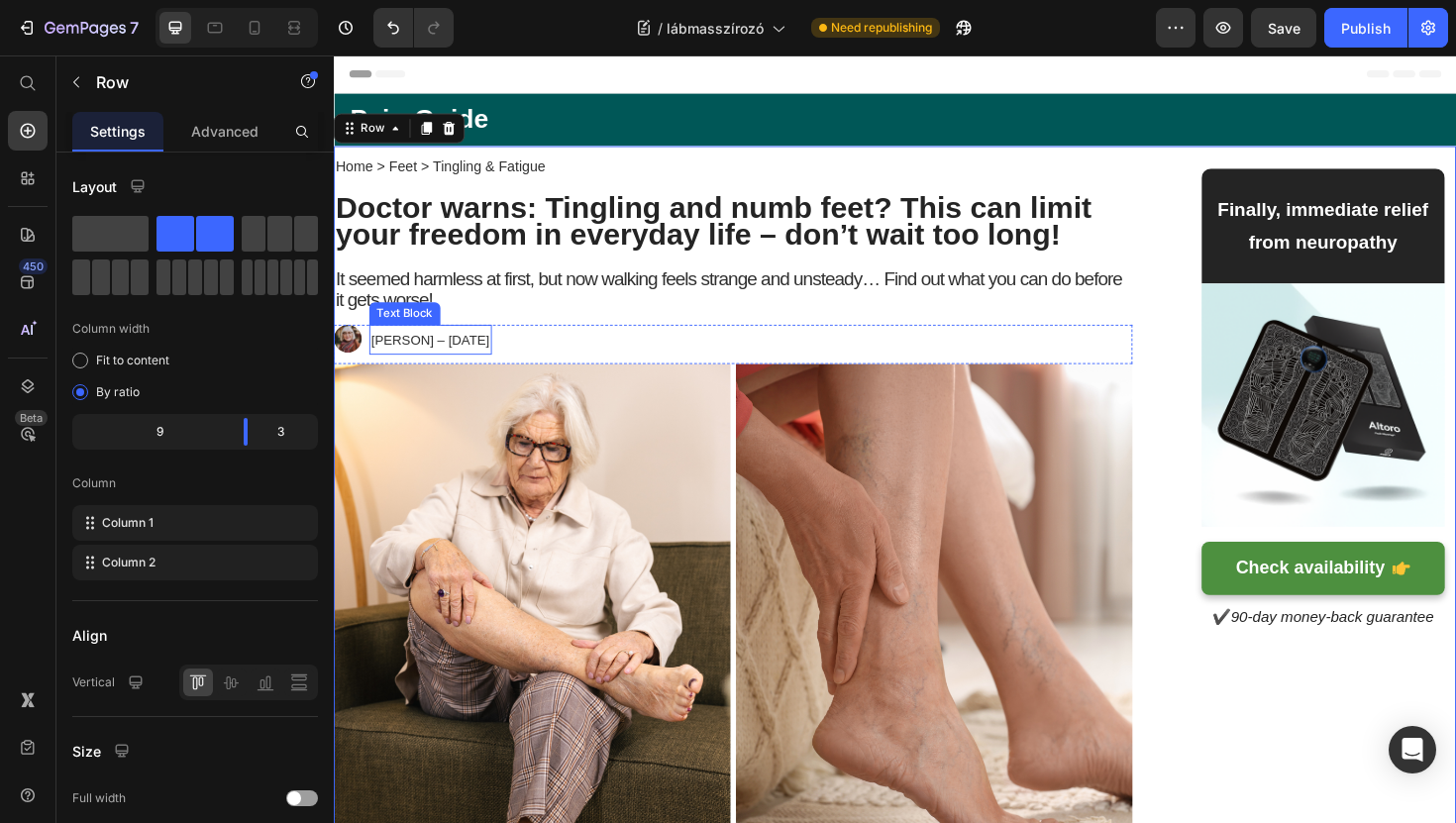 click on "[PERSON] – [DATE]" at bounding box center (436, 357) 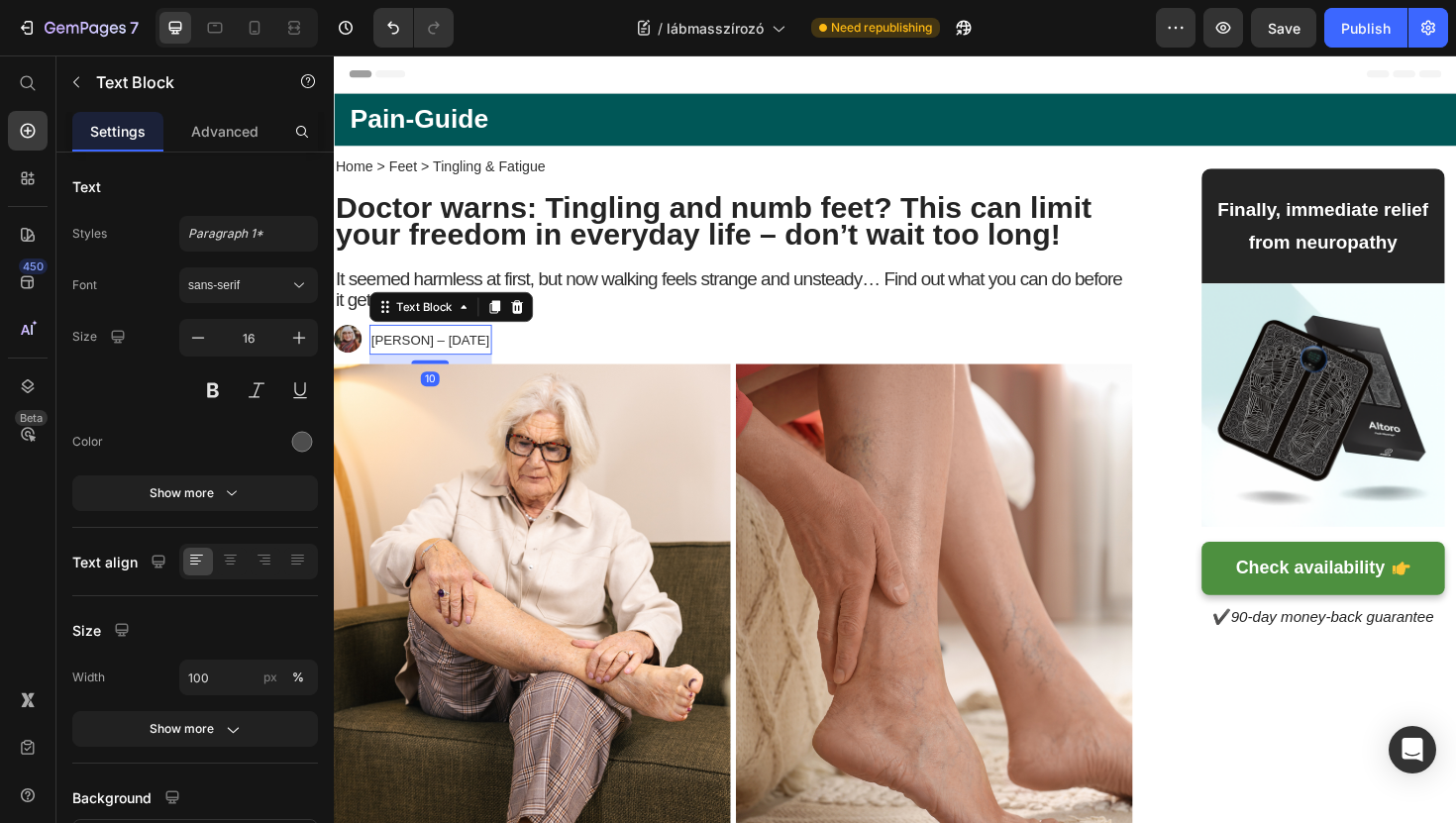 click on "[PERSON] – [DATE]" at bounding box center [436, 357] 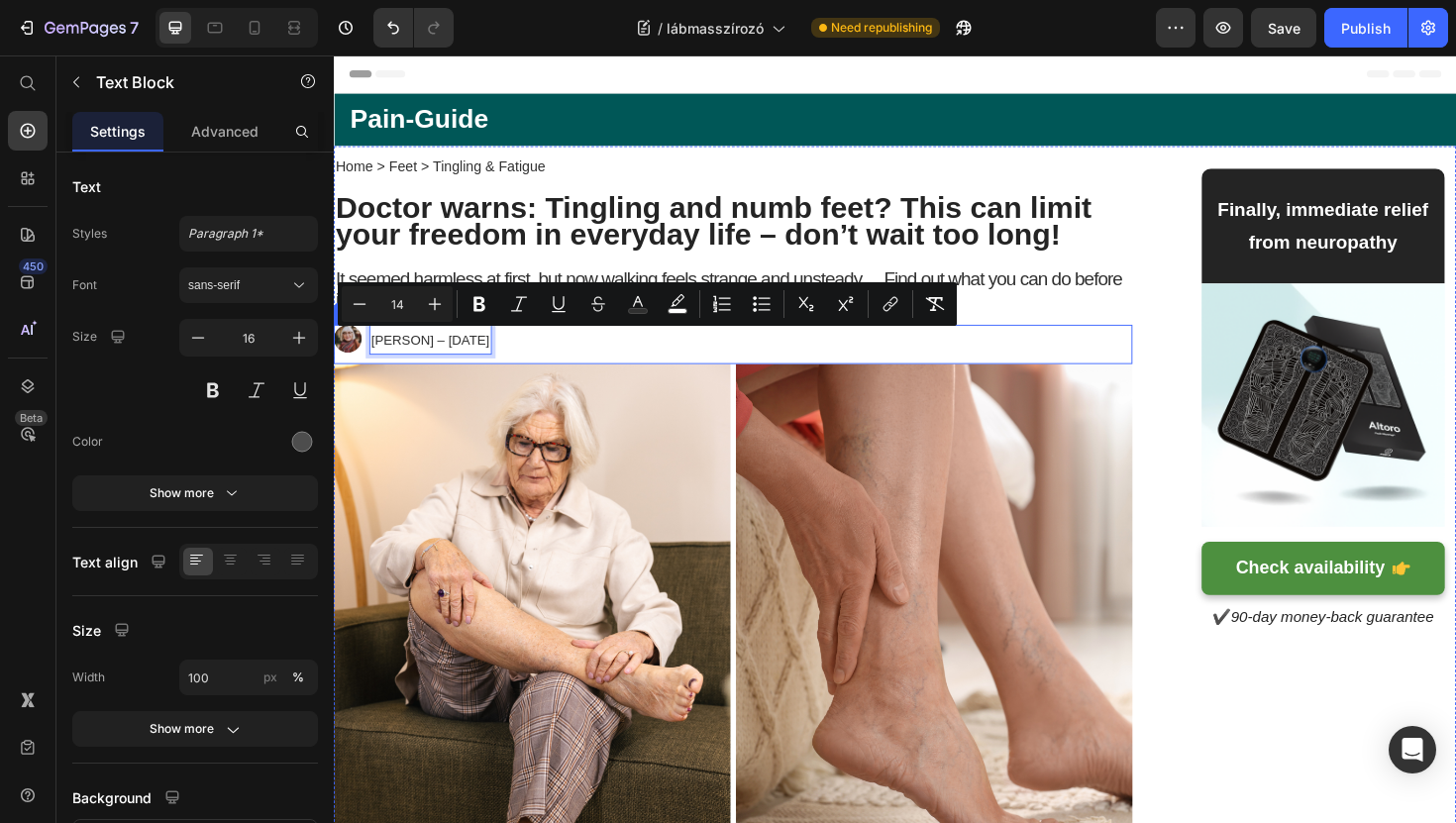 drag, startPoint x: 460, startPoint y: 358, endPoint x: 628, endPoint y: 358, distance: 168 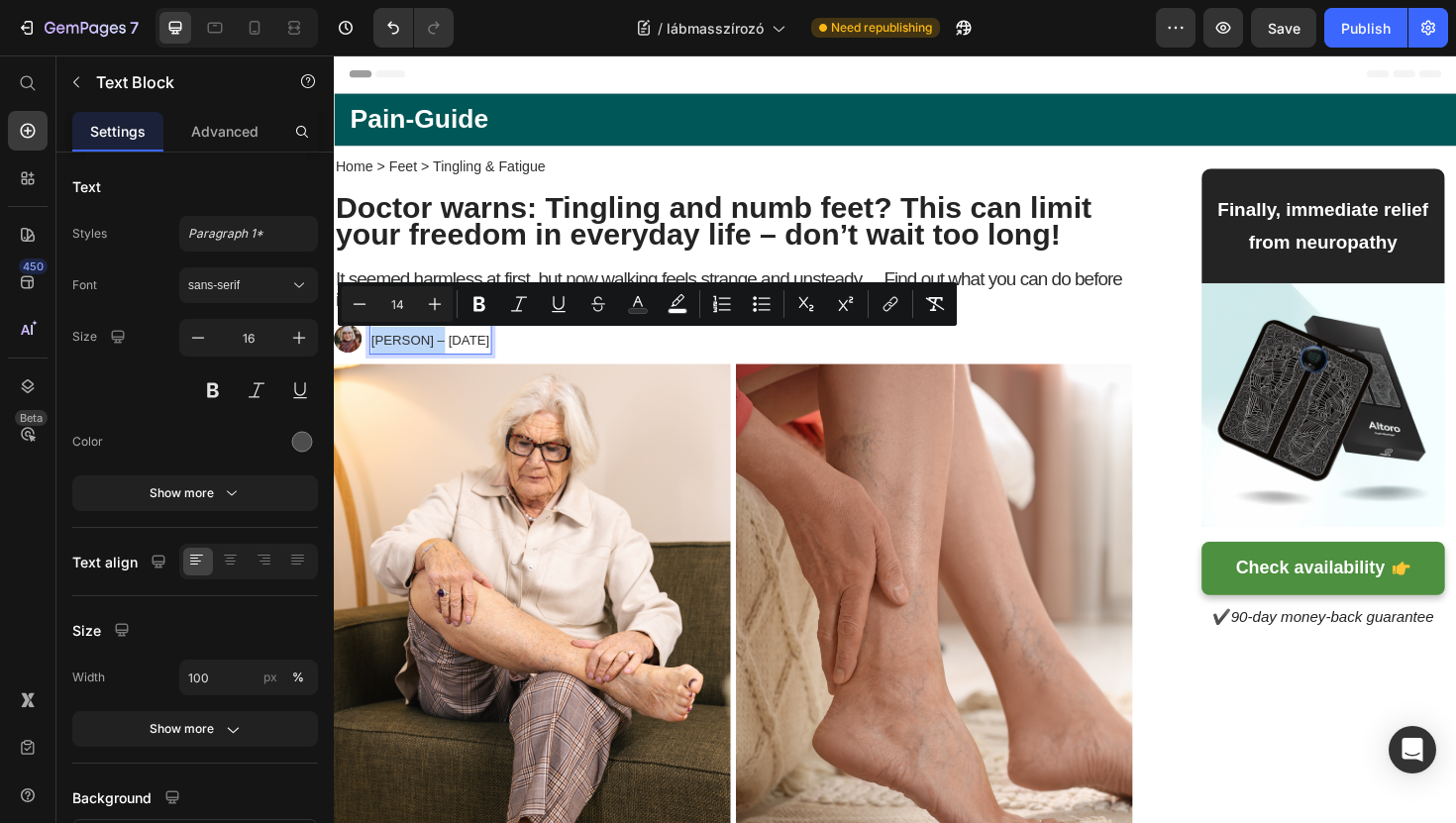 drag, startPoint x: 442, startPoint y: 357, endPoint x: 377, endPoint y: 357, distance: 65 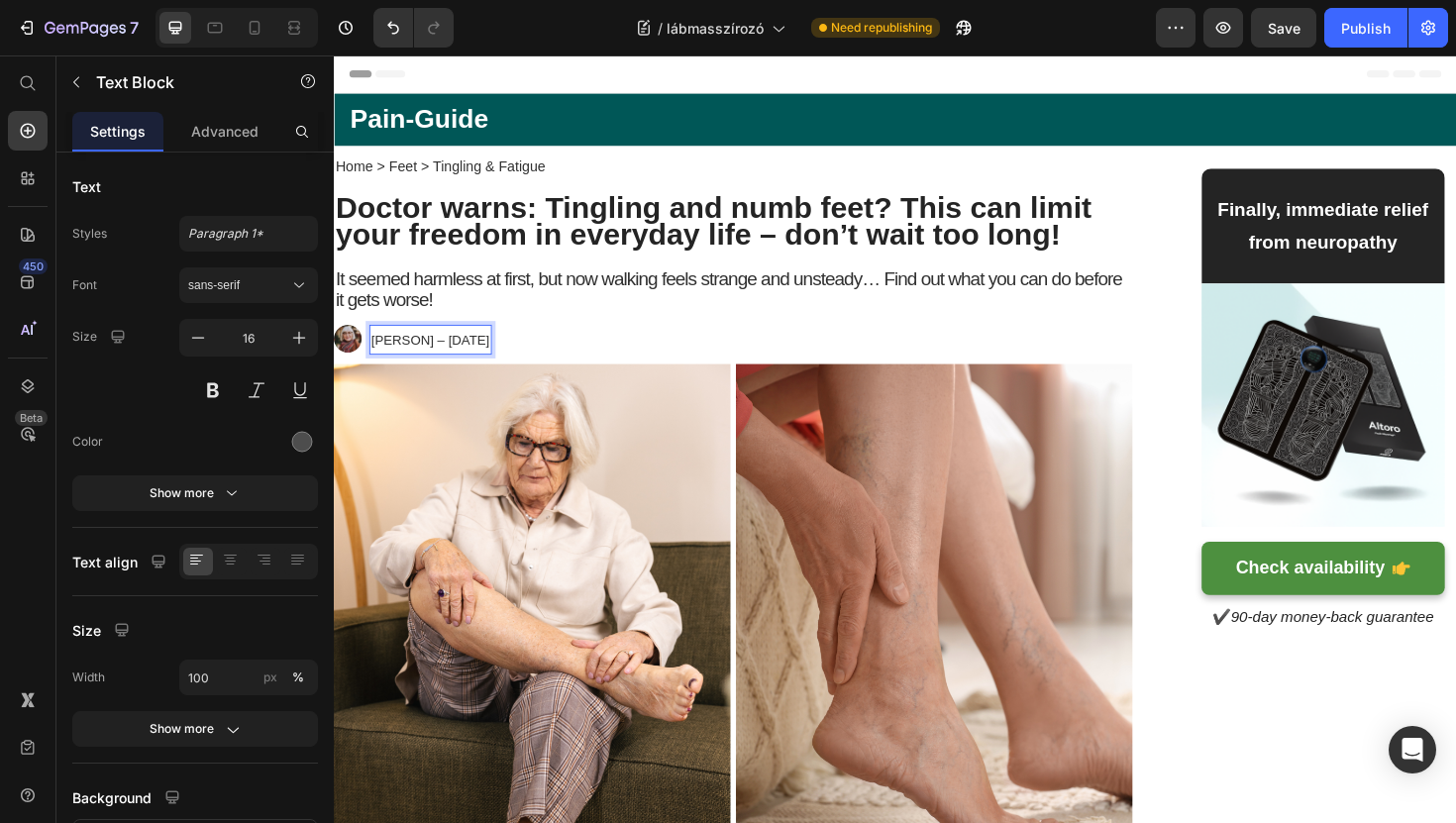 click on "[PERSON] – [DATE]" at bounding box center [436, 357] 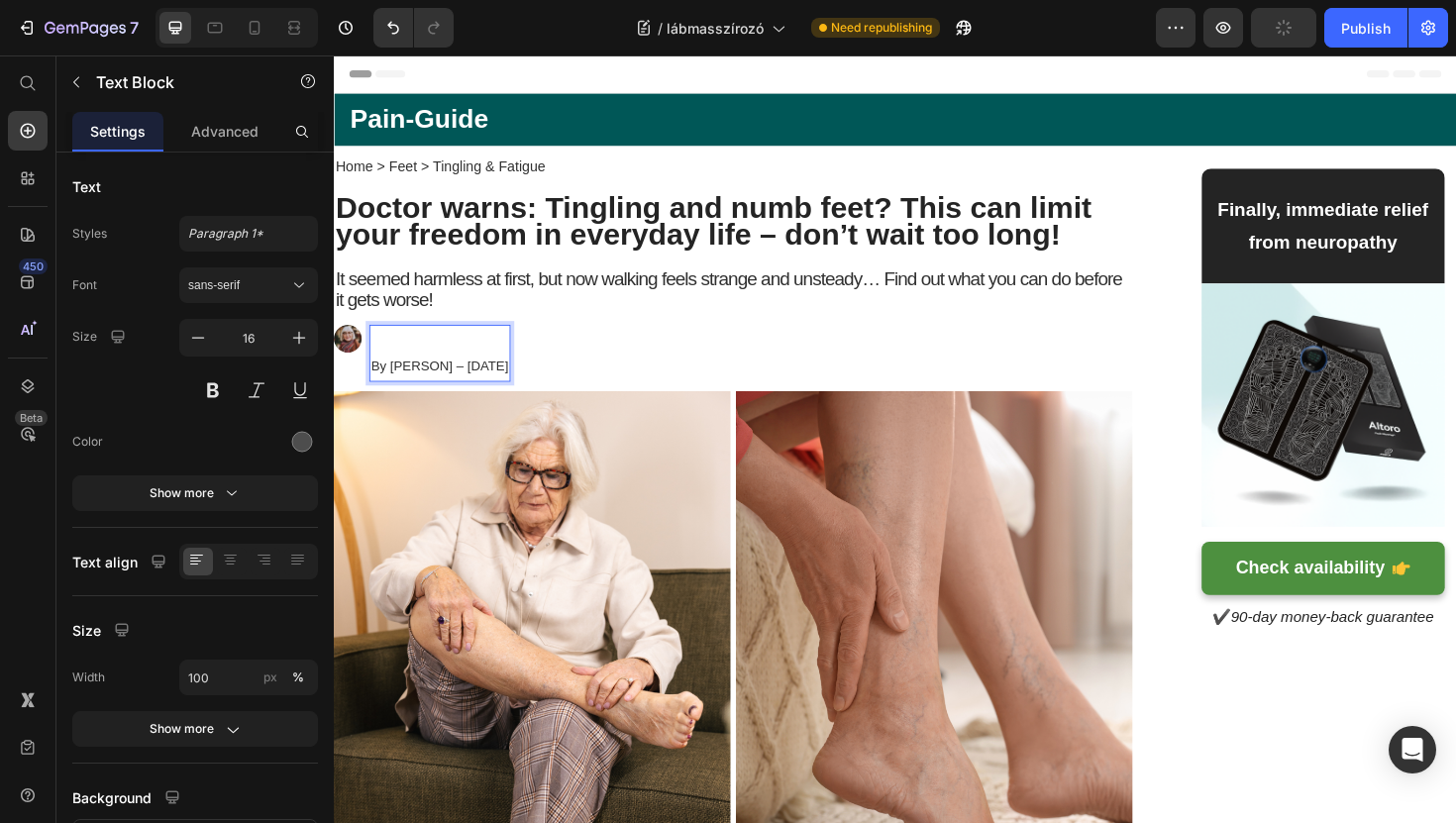 click on "By [PERSON] – [DATE]" at bounding box center (446, 371) 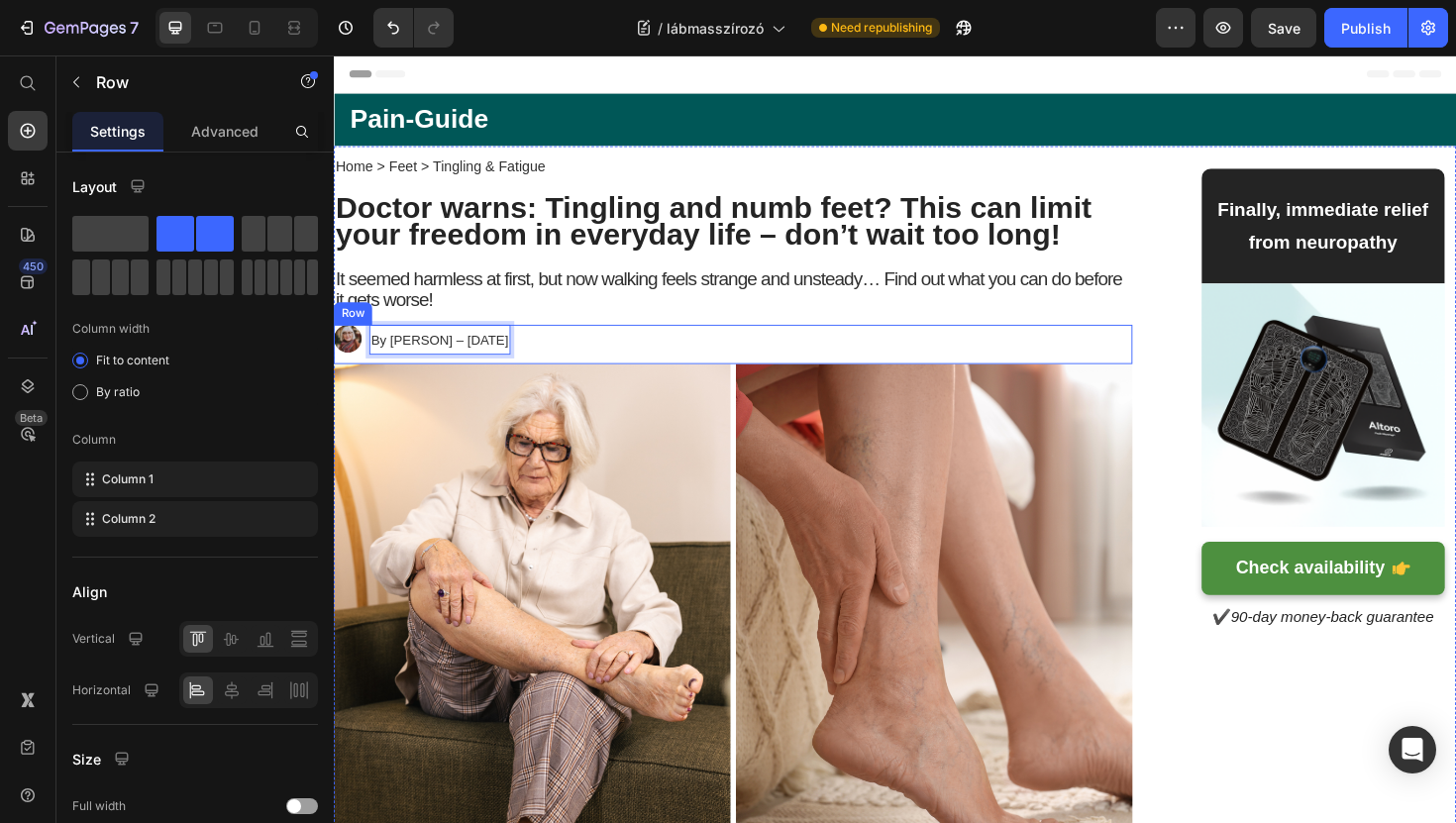 click on "Image By [PERSON] – [DATE] Text Block   10 Row" at bounding box center (757, 361) 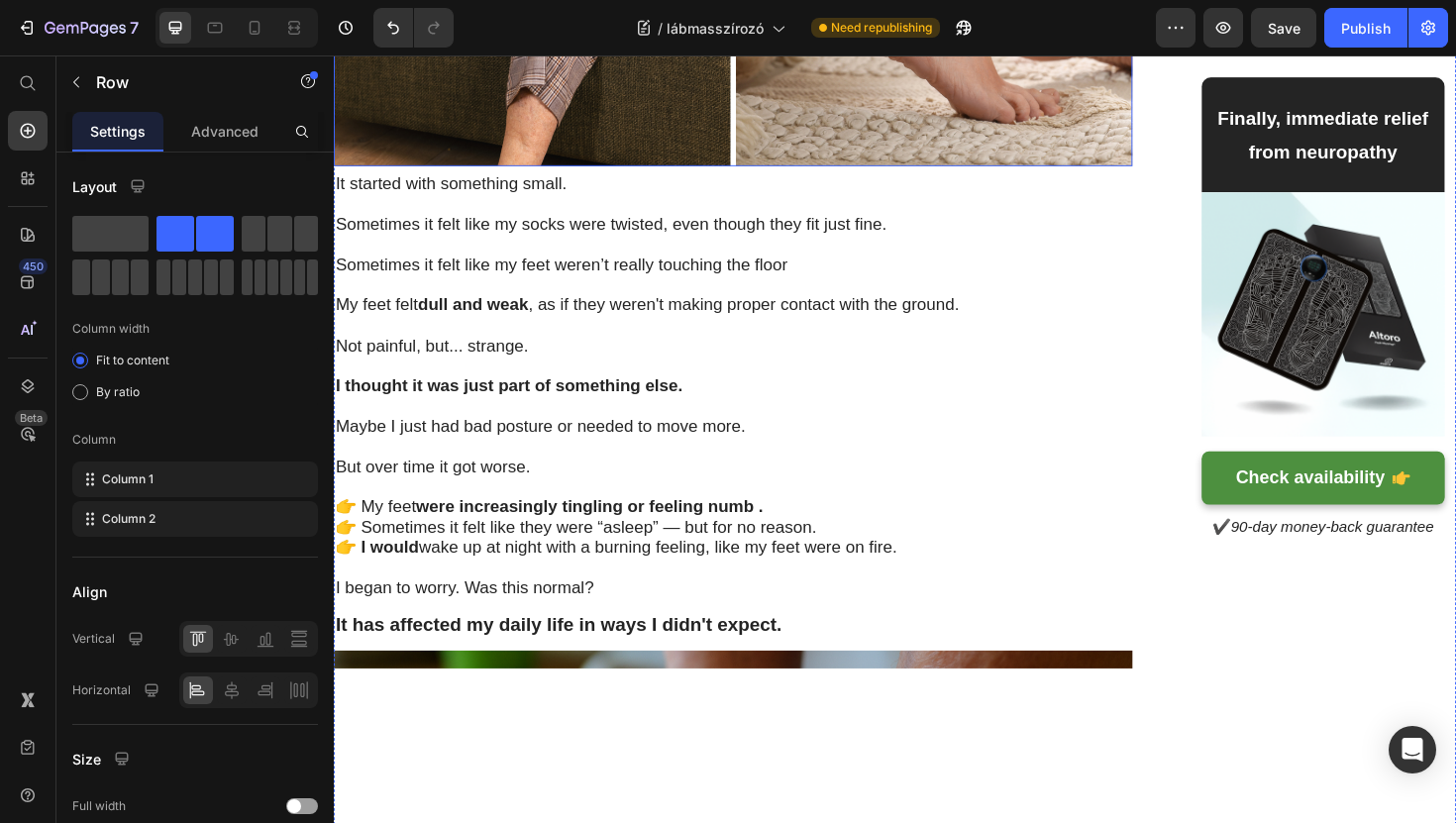 scroll, scrollTop: 892, scrollLeft: 0, axis: vertical 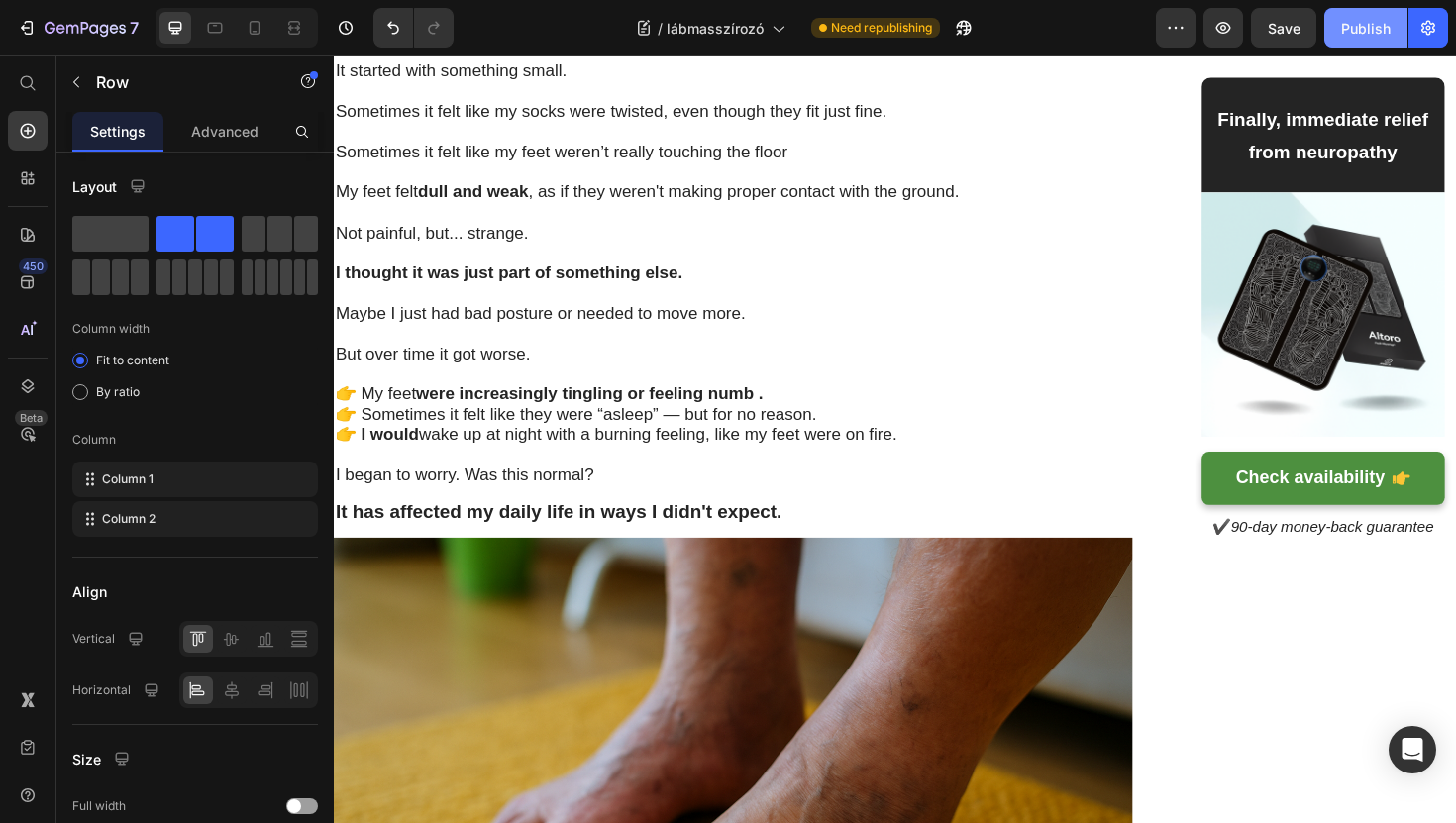 click on "Publish" at bounding box center [1366, 28] 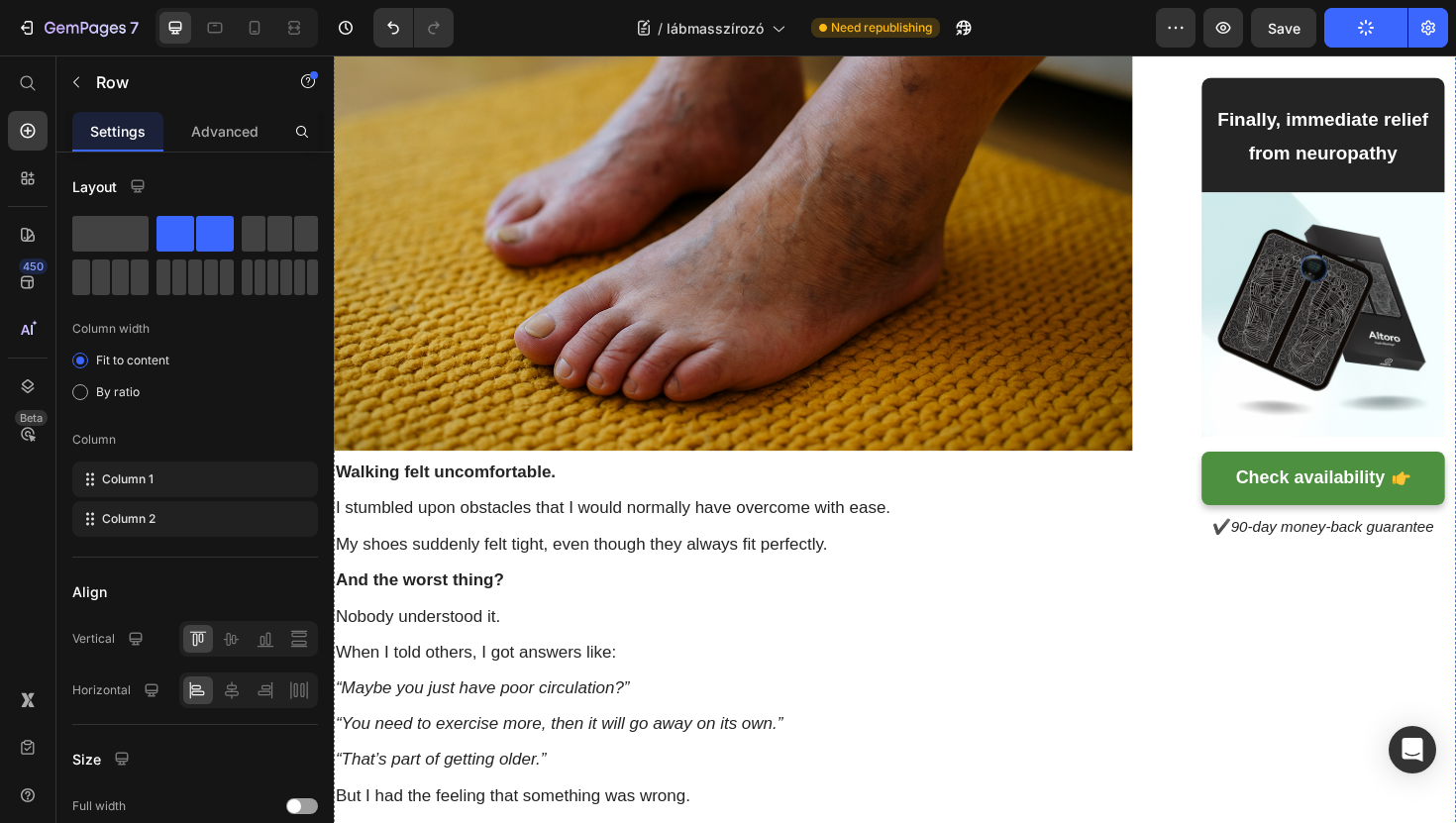 scroll, scrollTop: 1794, scrollLeft: 0, axis: vertical 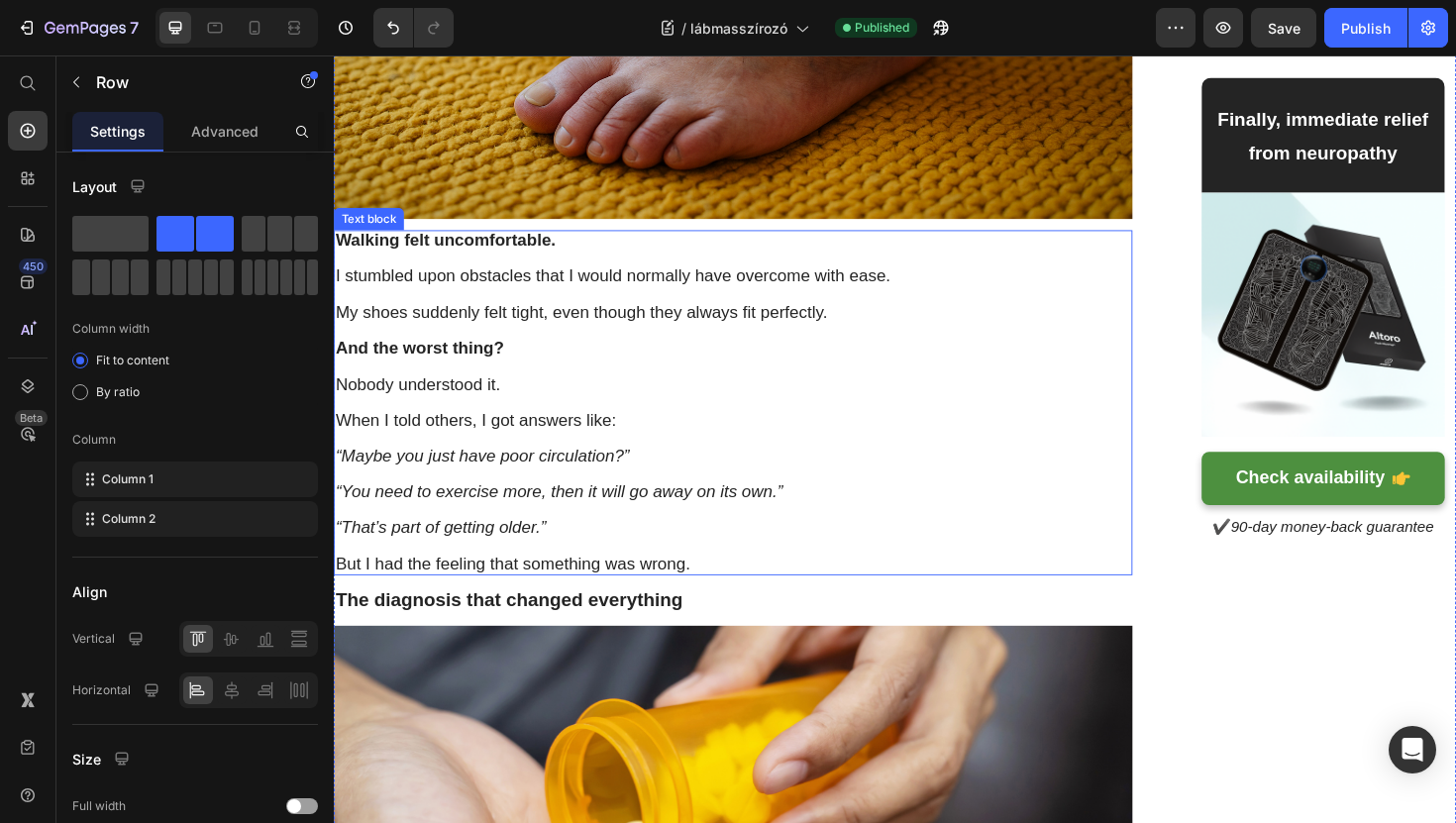 click on "When I told others, I got answers like:" at bounding box center [757, 442] 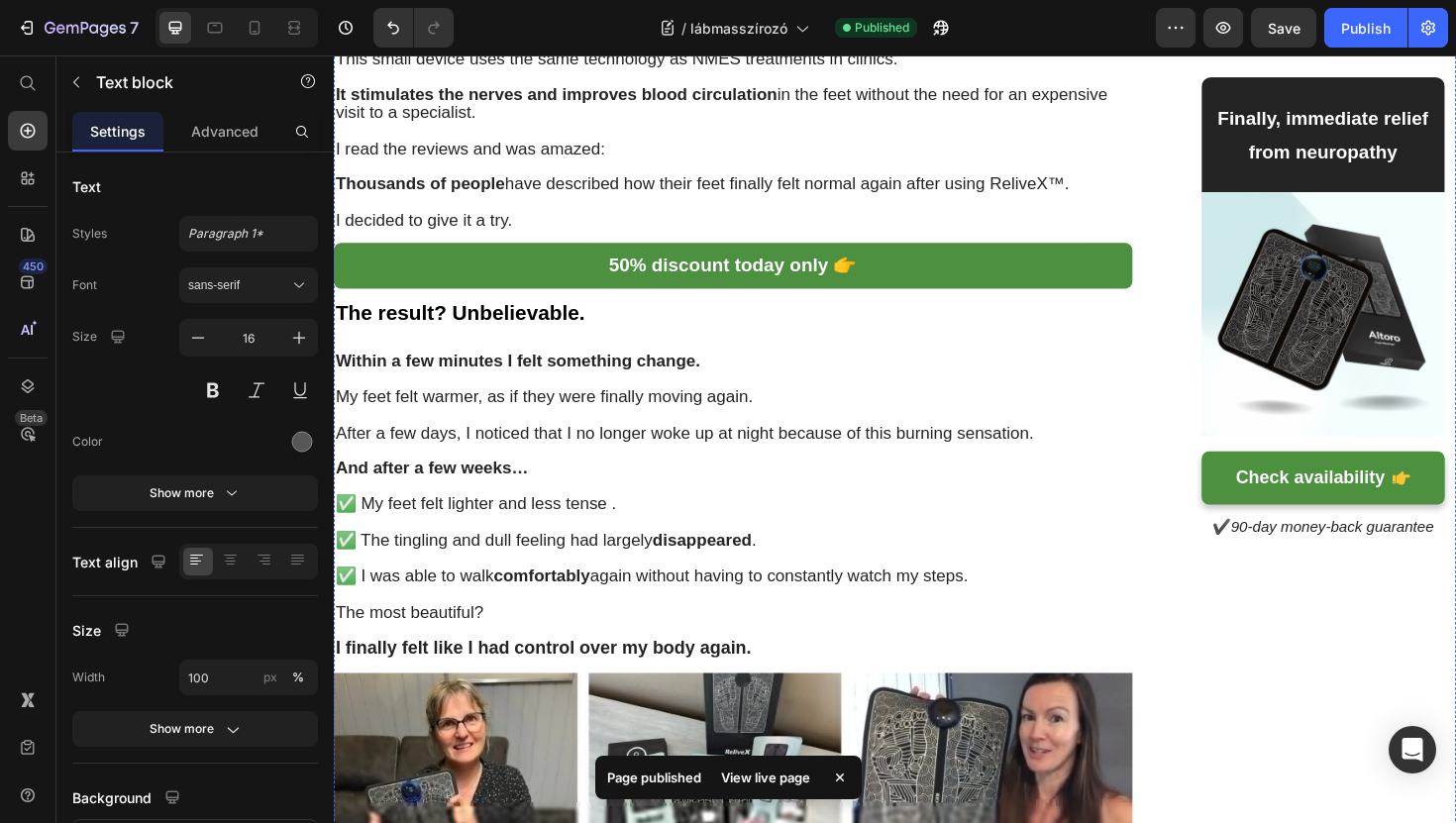 scroll, scrollTop: 6016, scrollLeft: 0, axis: vertical 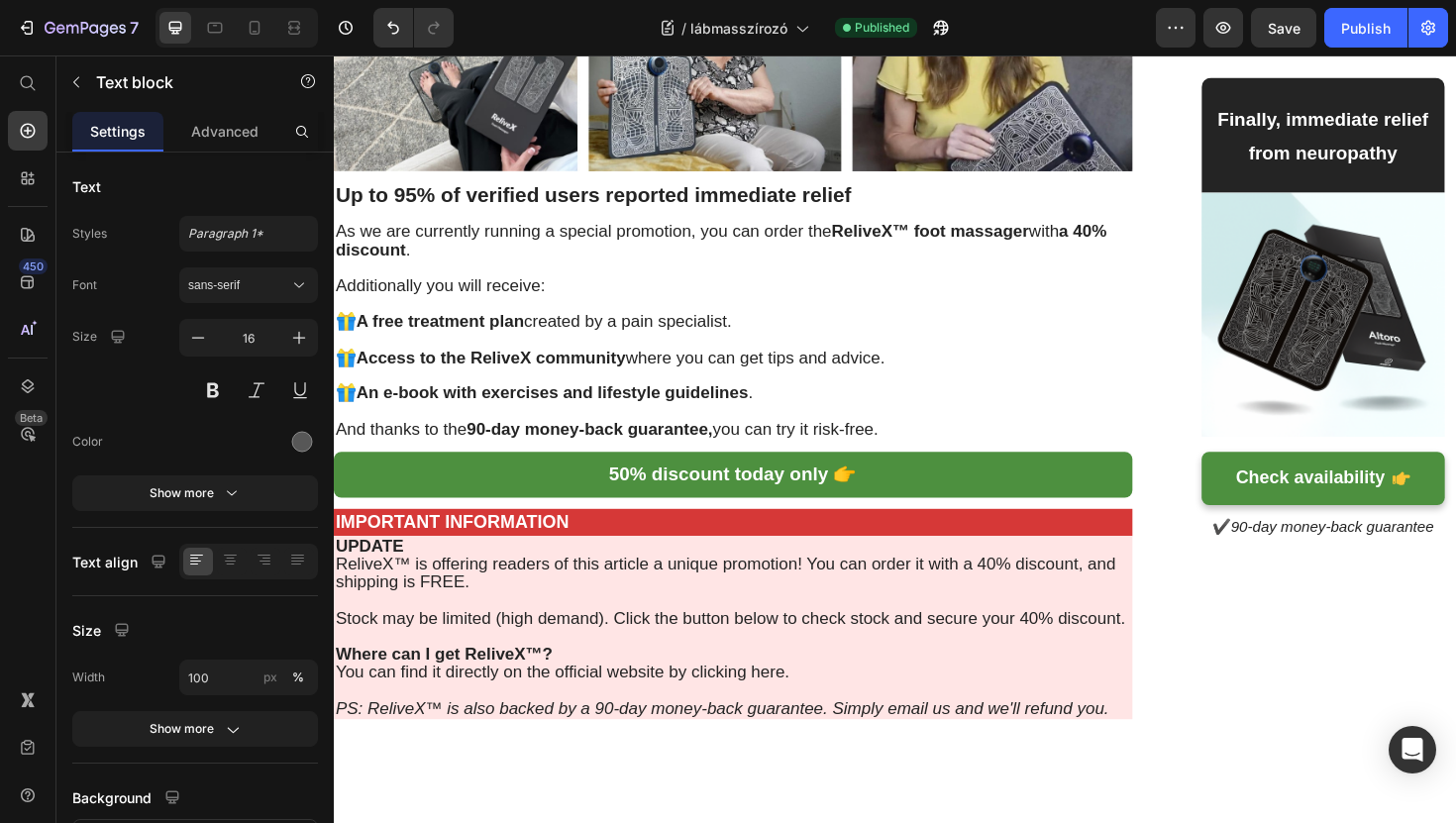 click on "The ReliveX™ foot massager." at bounding box center (461, -1550) 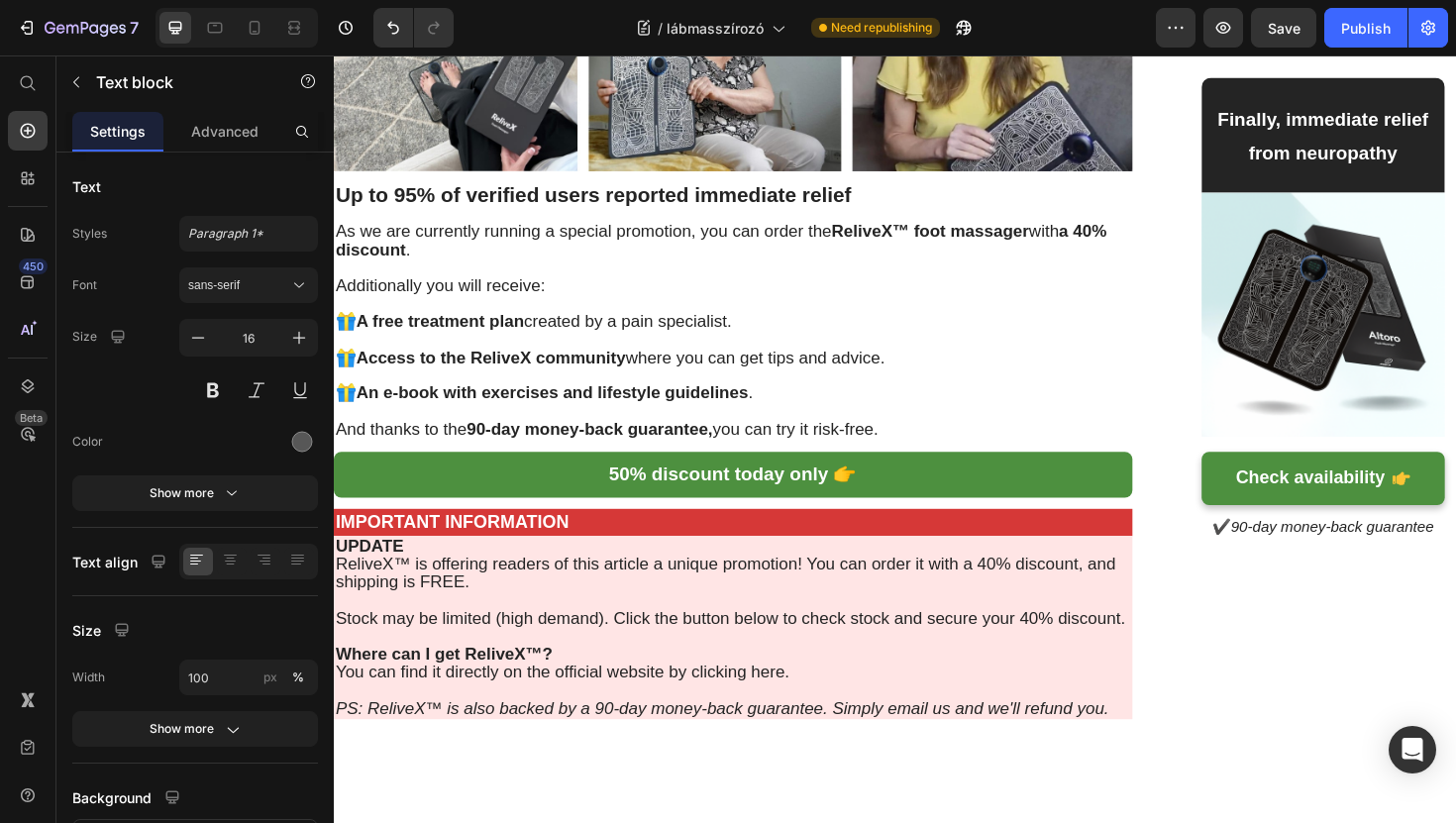click on "Thousands of people  have described how their feet finally felt normal again after using ReliveX™." at bounding box center (724, -1379) 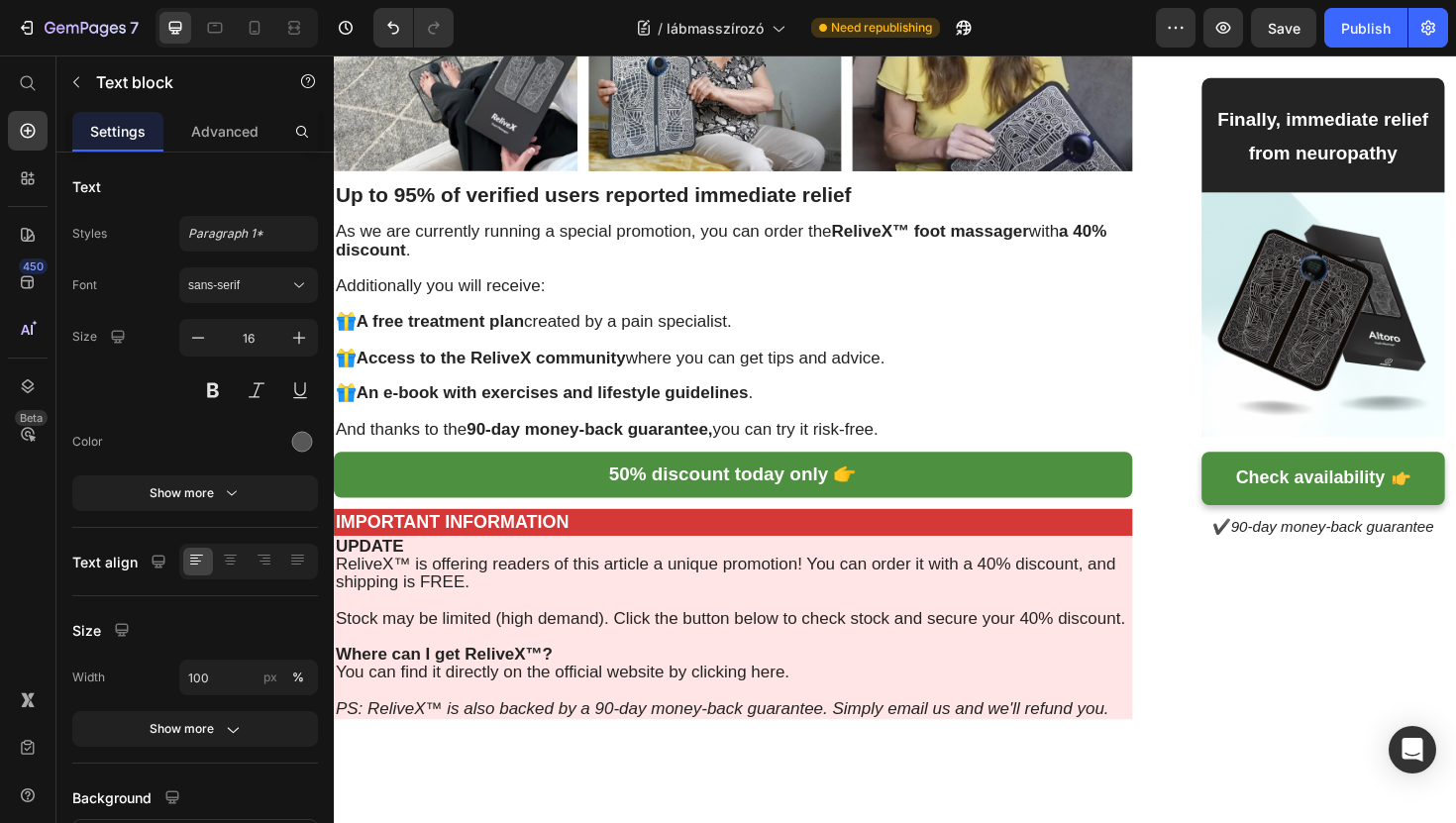 scroll, scrollTop: 7815, scrollLeft: 0, axis: vertical 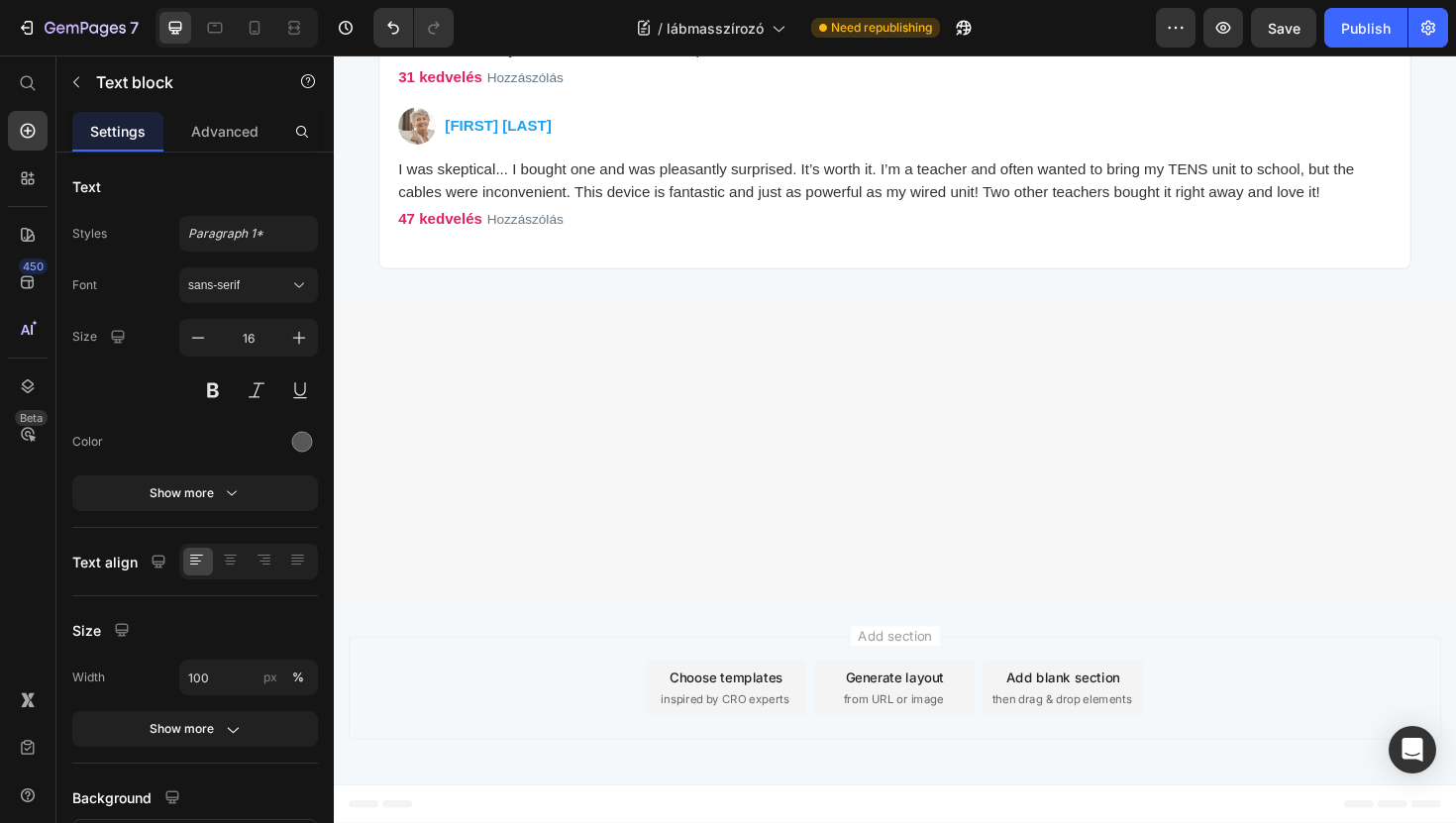 click on "ReliveX™ foot massager" at bounding box center (965, -1169) 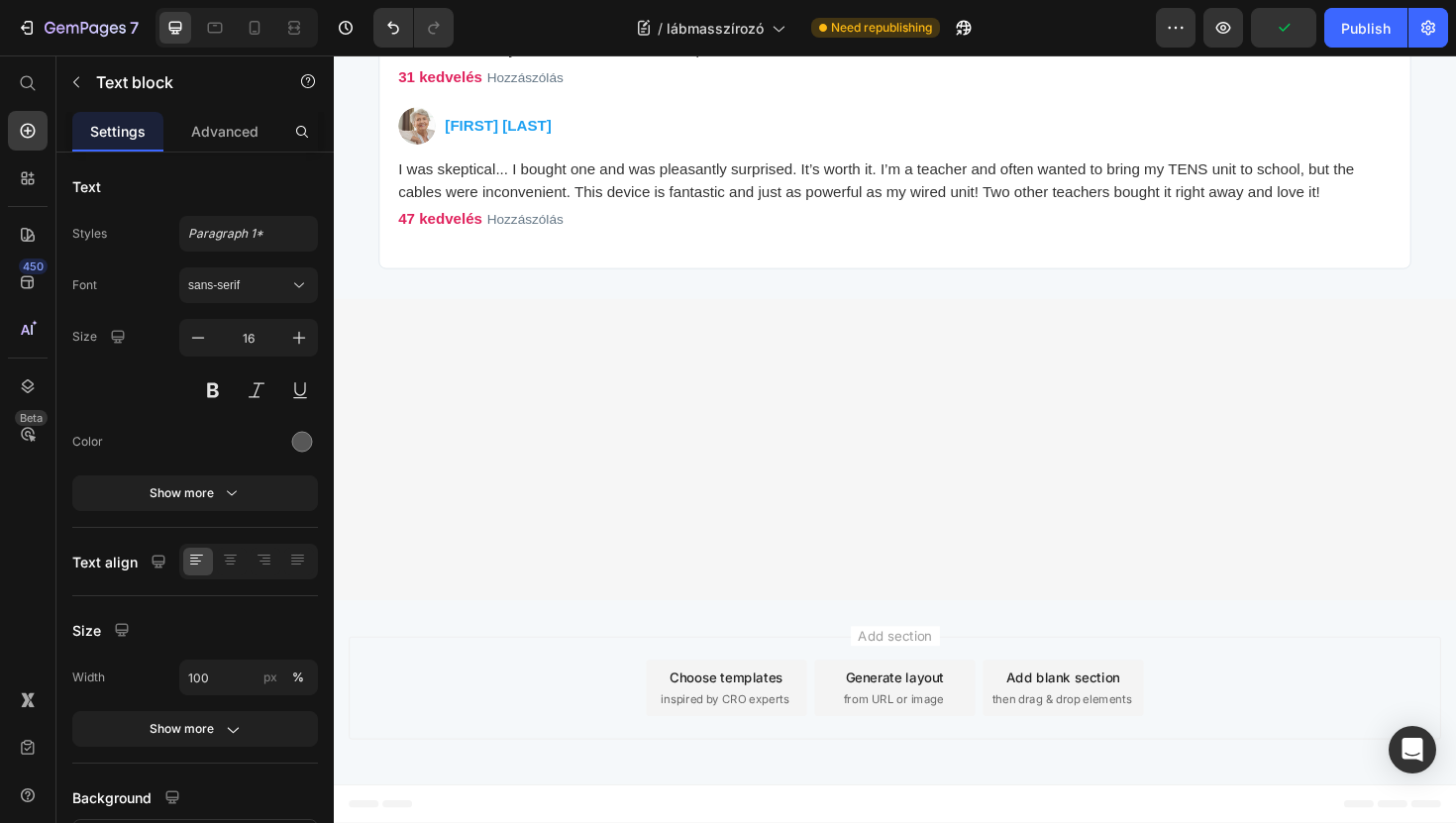 click on "ReliveX™ foot massager" at bounding box center [965, -1169] 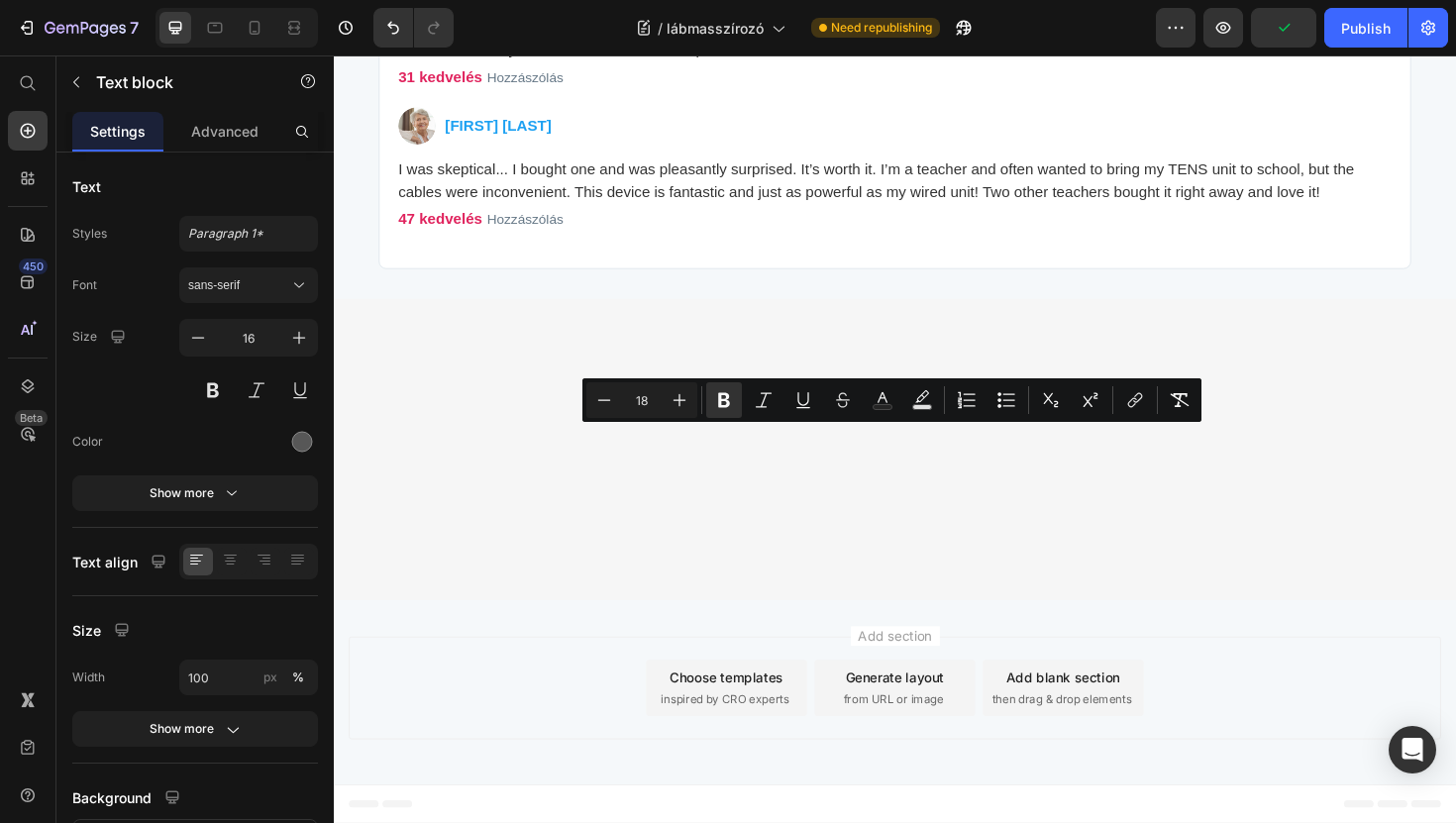 drag, startPoint x: 927, startPoint y: 461, endPoint x: 877, endPoint y: 459, distance: 50.04 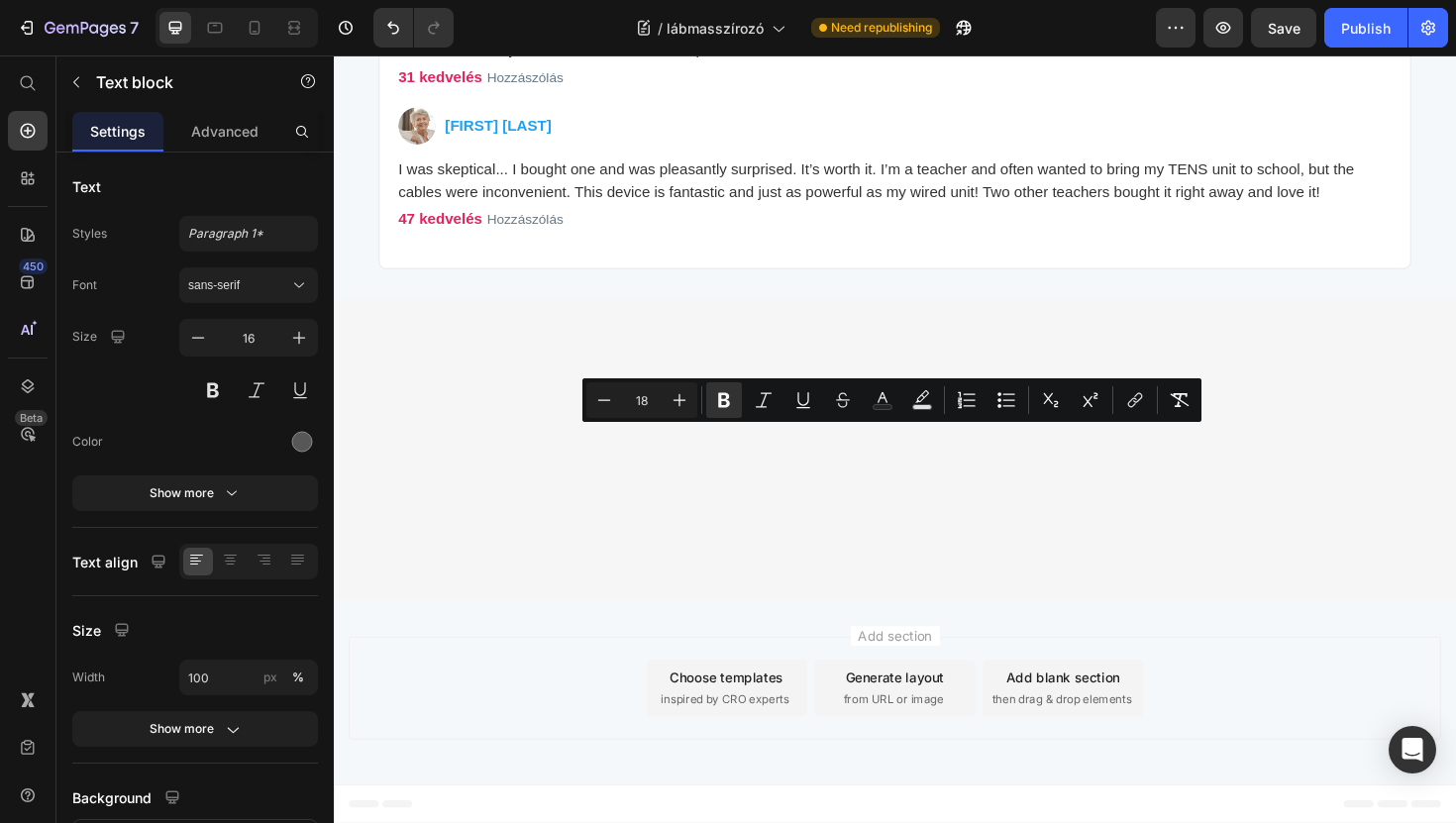 click on "ReliveX™ foot massager" at bounding box center [965, -1169] 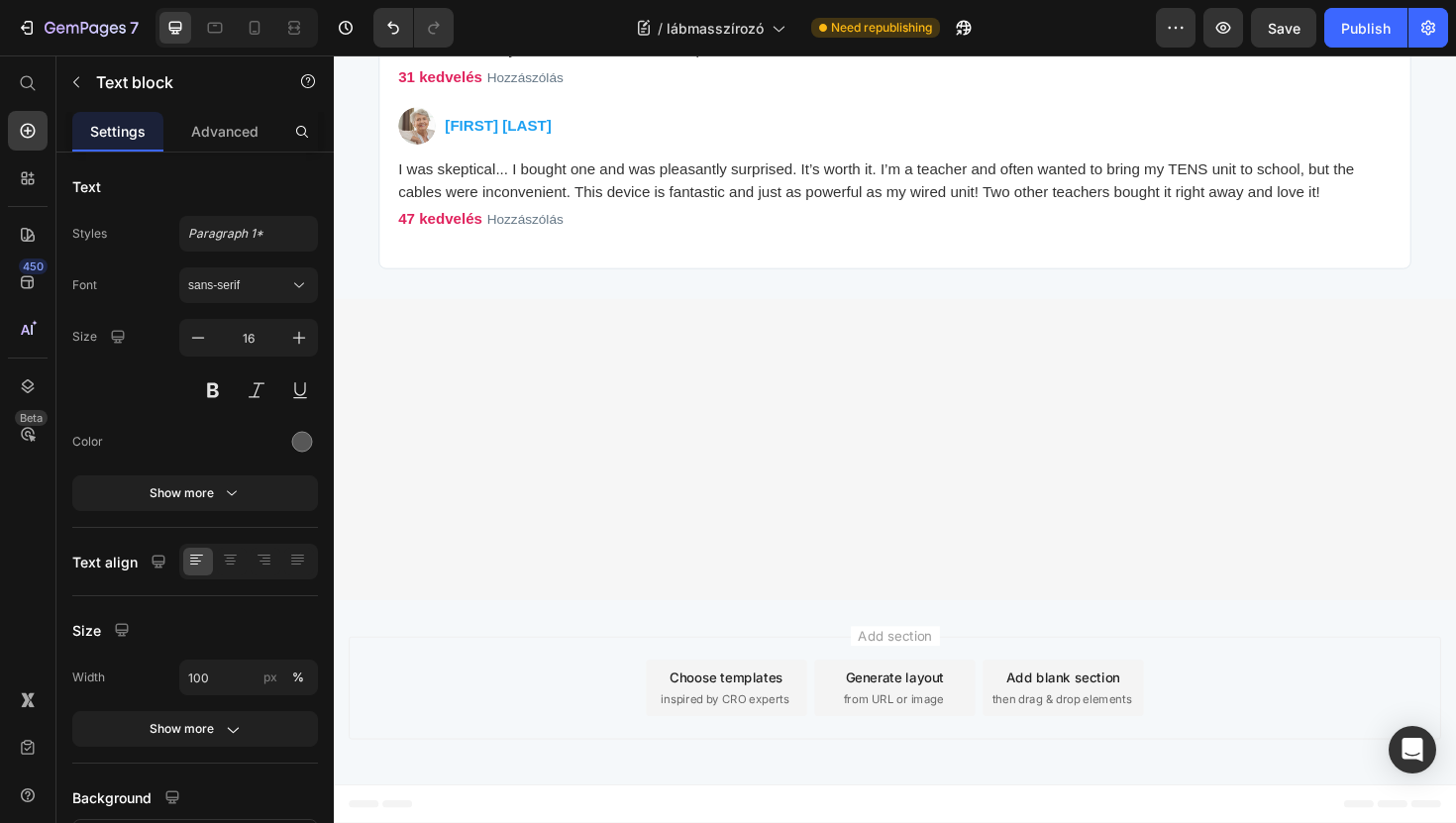 drag, startPoint x: 927, startPoint y: 463, endPoint x: 863, endPoint y: 463, distance: 64 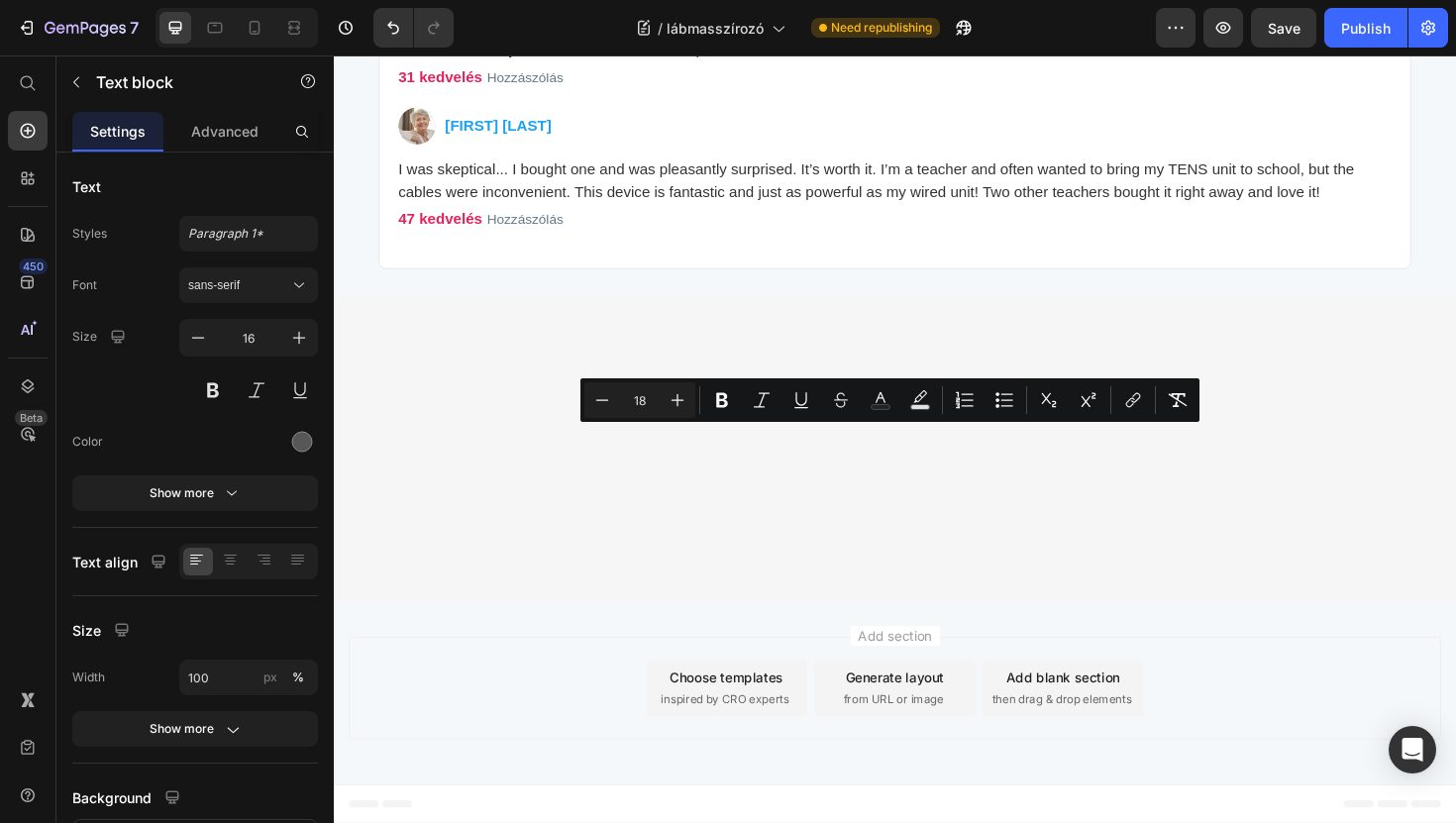 click on "As we are currently running a special promotion, you can order the  [PRODUCT] foot massager  with  a 40% discount  ." at bounding box center [744, -1160] 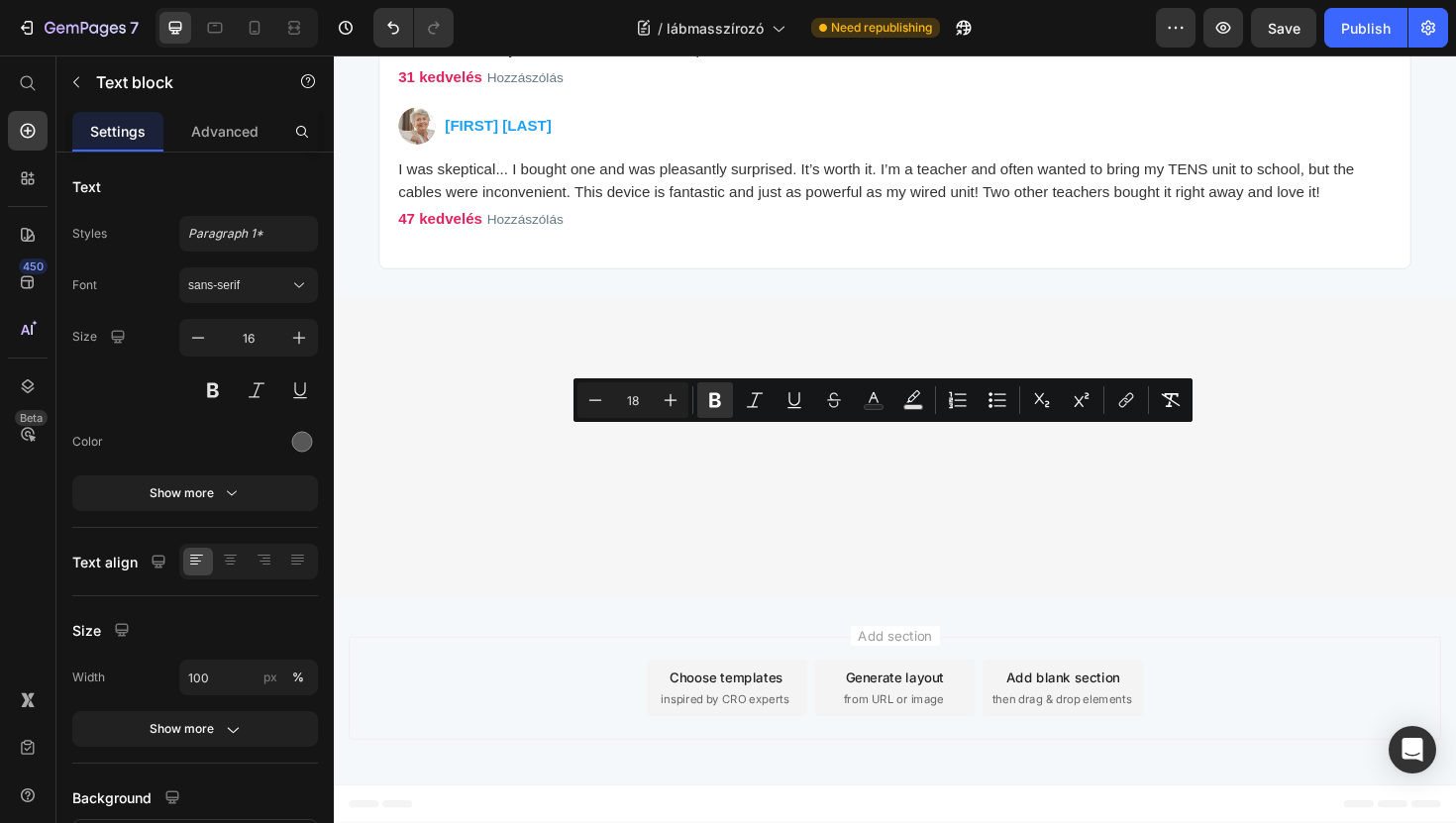 drag, startPoint x: 863, startPoint y: 463, endPoint x: 926, endPoint y: 467, distance: 63.12686 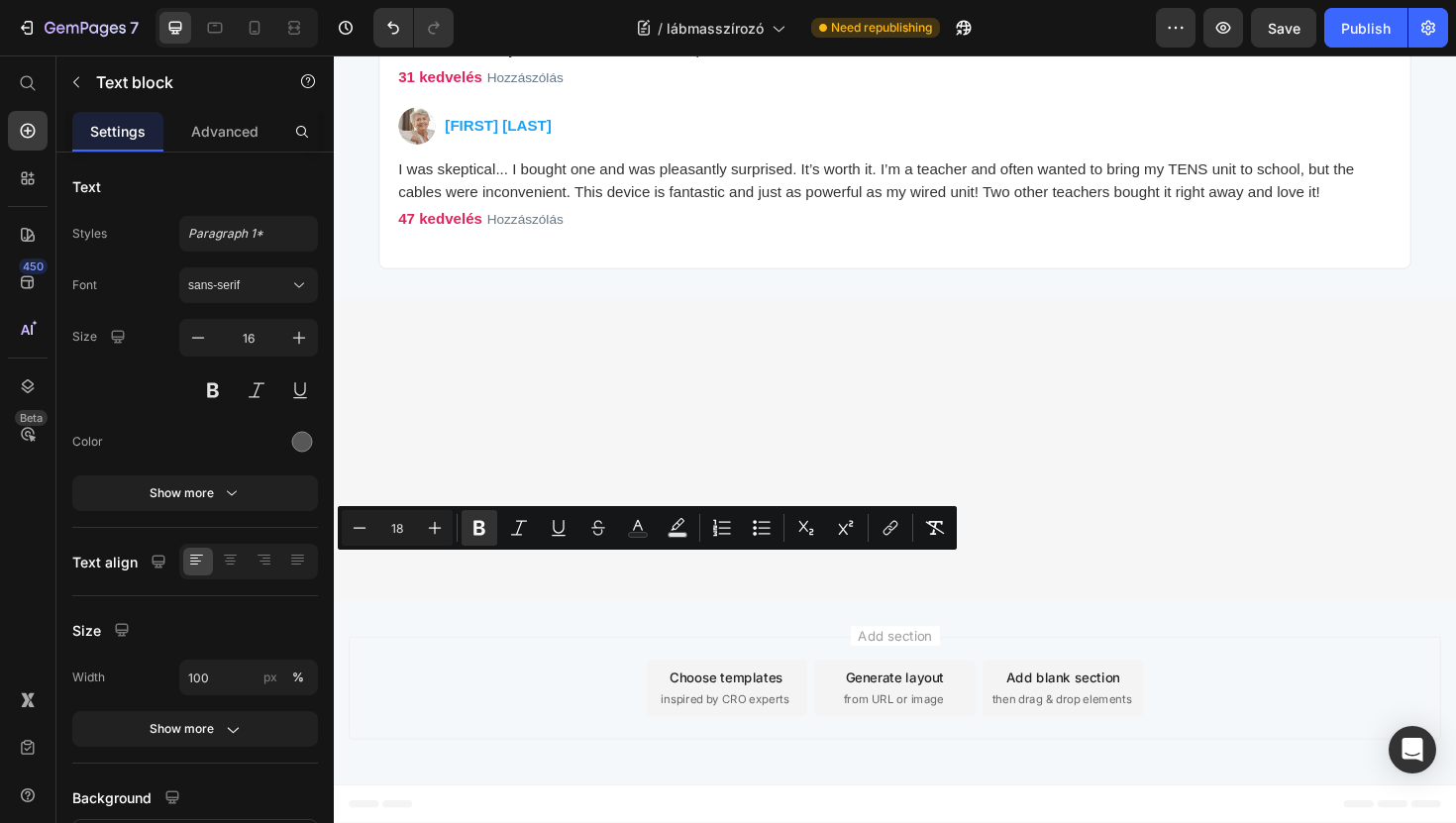 drag, startPoint x: 540, startPoint y: 598, endPoint x: 484, endPoint y: 604, distance: 56.32051 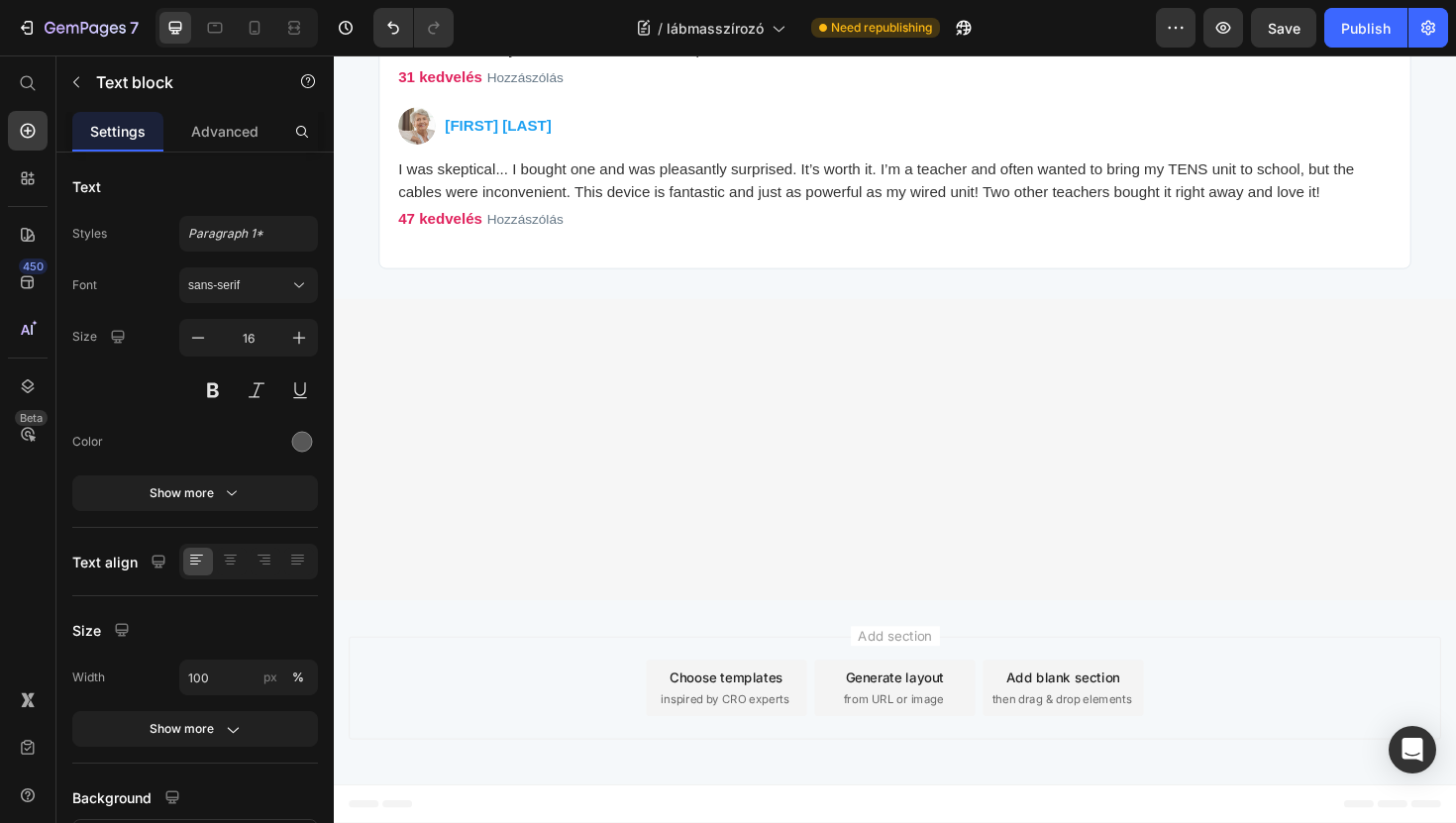 scroll, scrollTop: 8126, scrollLeft: 0, axis: vertical 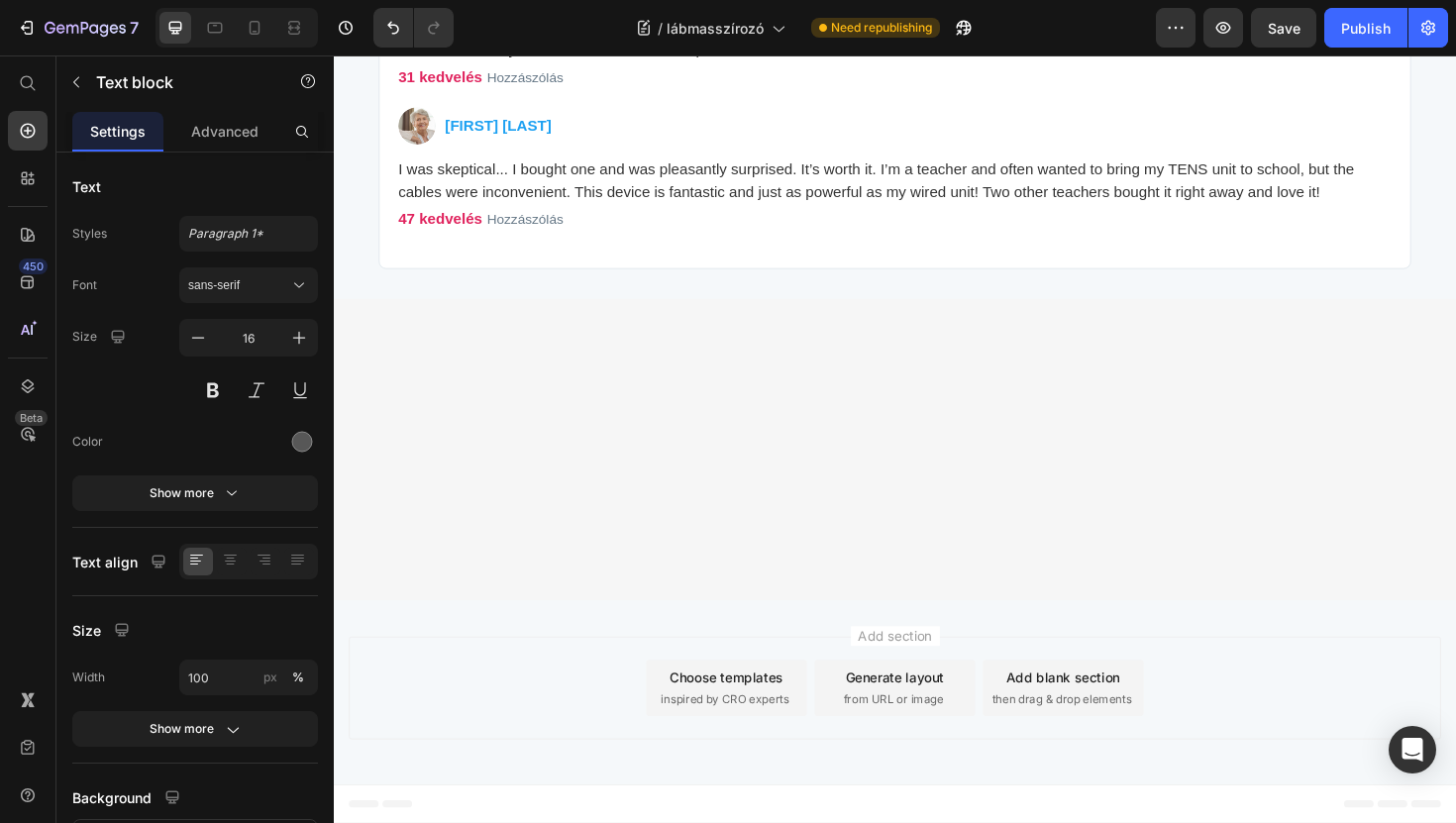click on "ReliveX™ is offering readers of this article a unique promotion! You can order it with a 40% discount, and shipping is FREE." at bounding box center (749, -807) 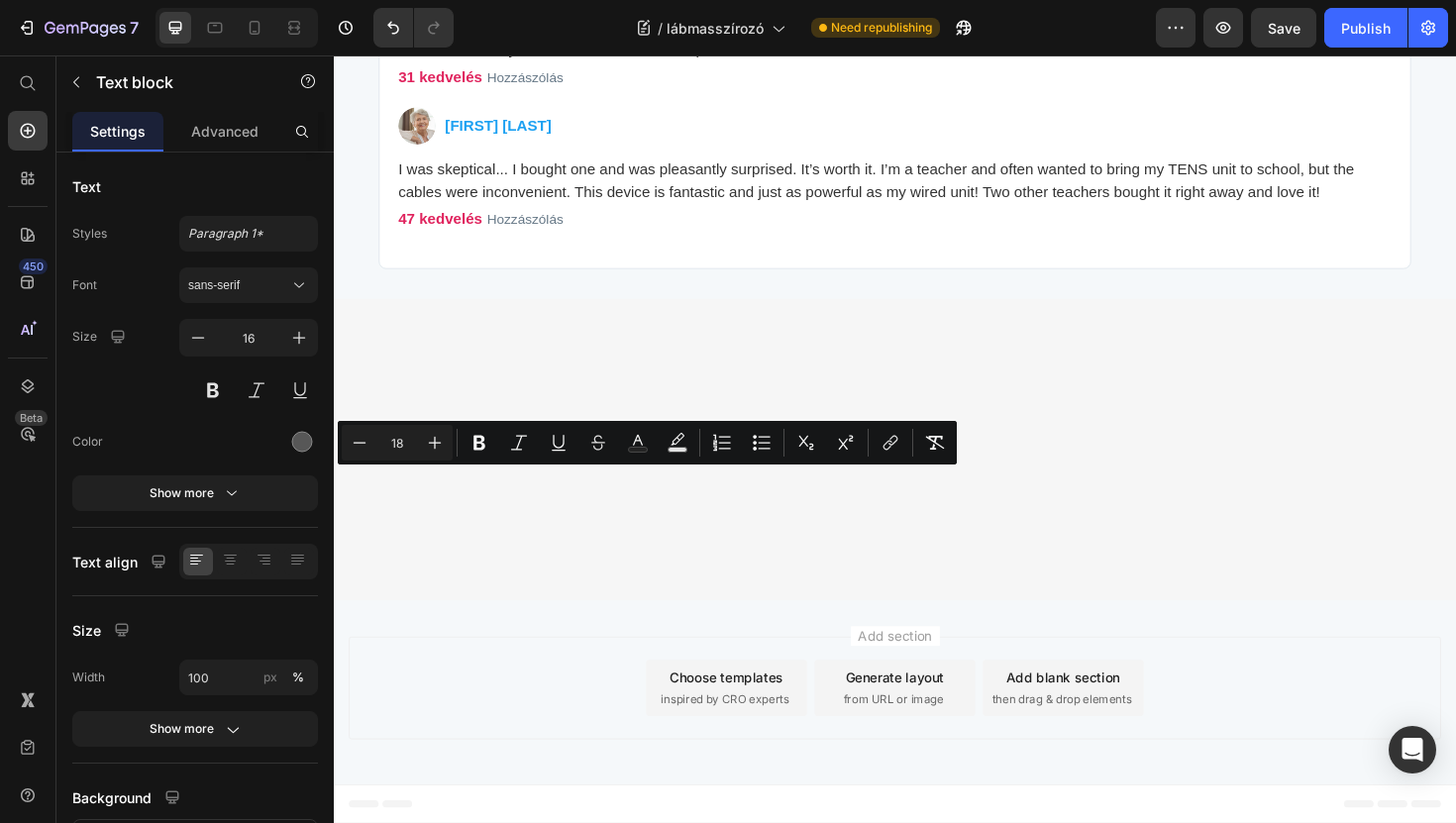drag, startPoint x: 339, startPoint y: 508, endPoint x: 393, endPoint y: 511, distance: 54.083269 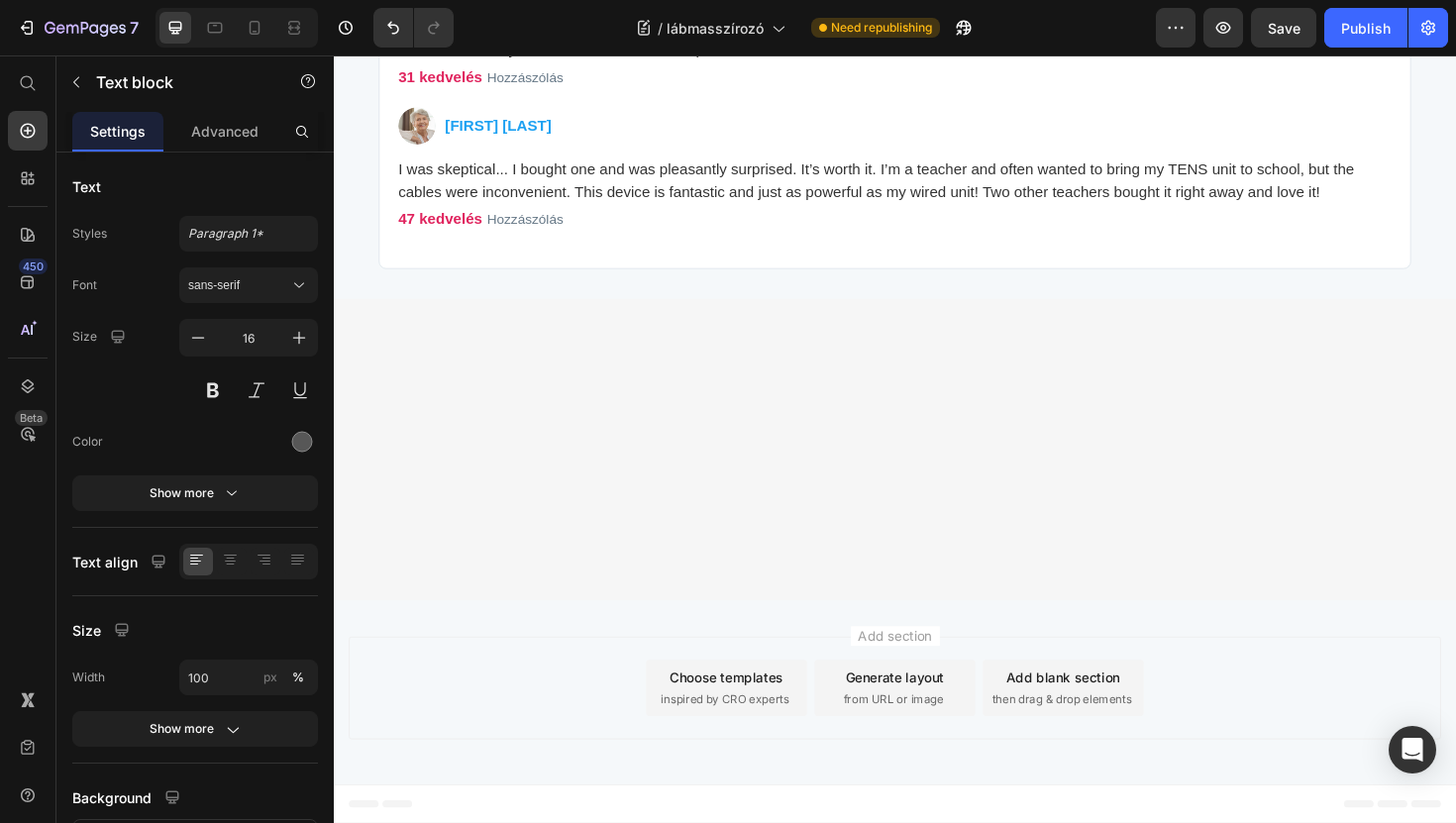 click on "Where can I get ReliveX™?" at bounding box center [451, -721] 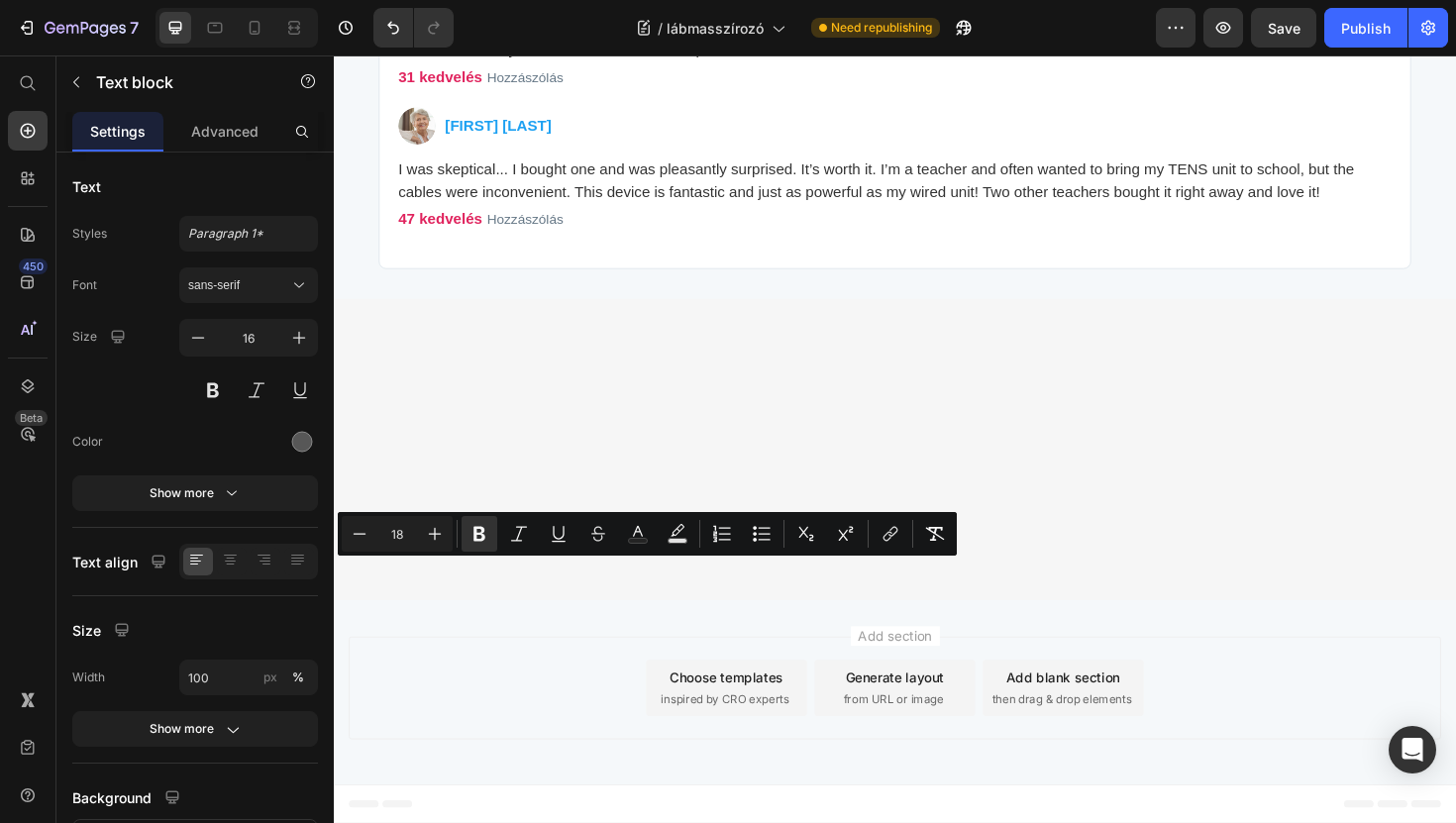 drag, startPoint x: 473, startPoint y: 604, endPoint x: 520, endPoint y: 603, distance: 47.010637 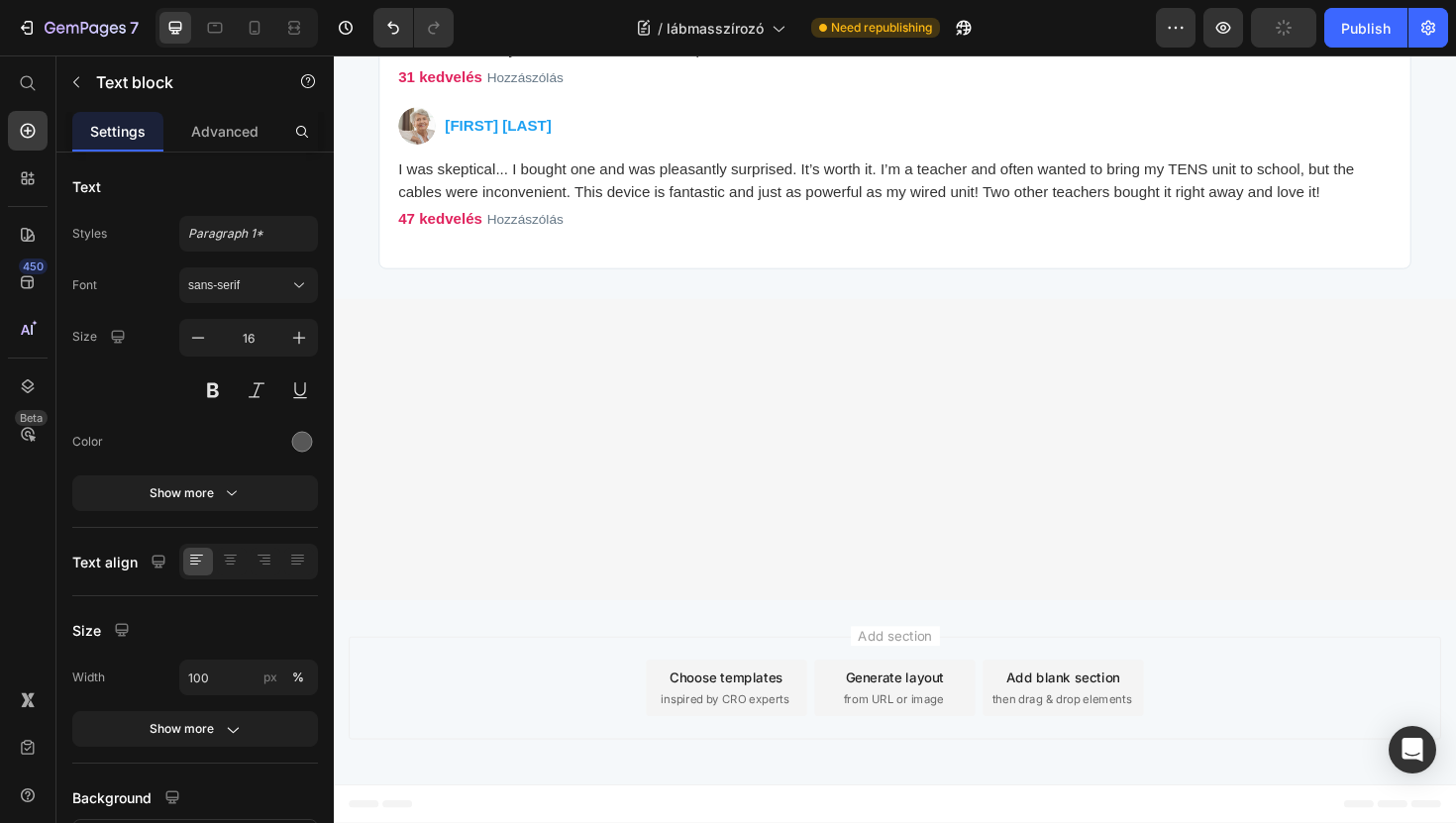 click on "PS: ReliveX™ is also backed by a 90-day money-back guarantee. Simply email us and we'll refund you." at bounding box center (745, -664) 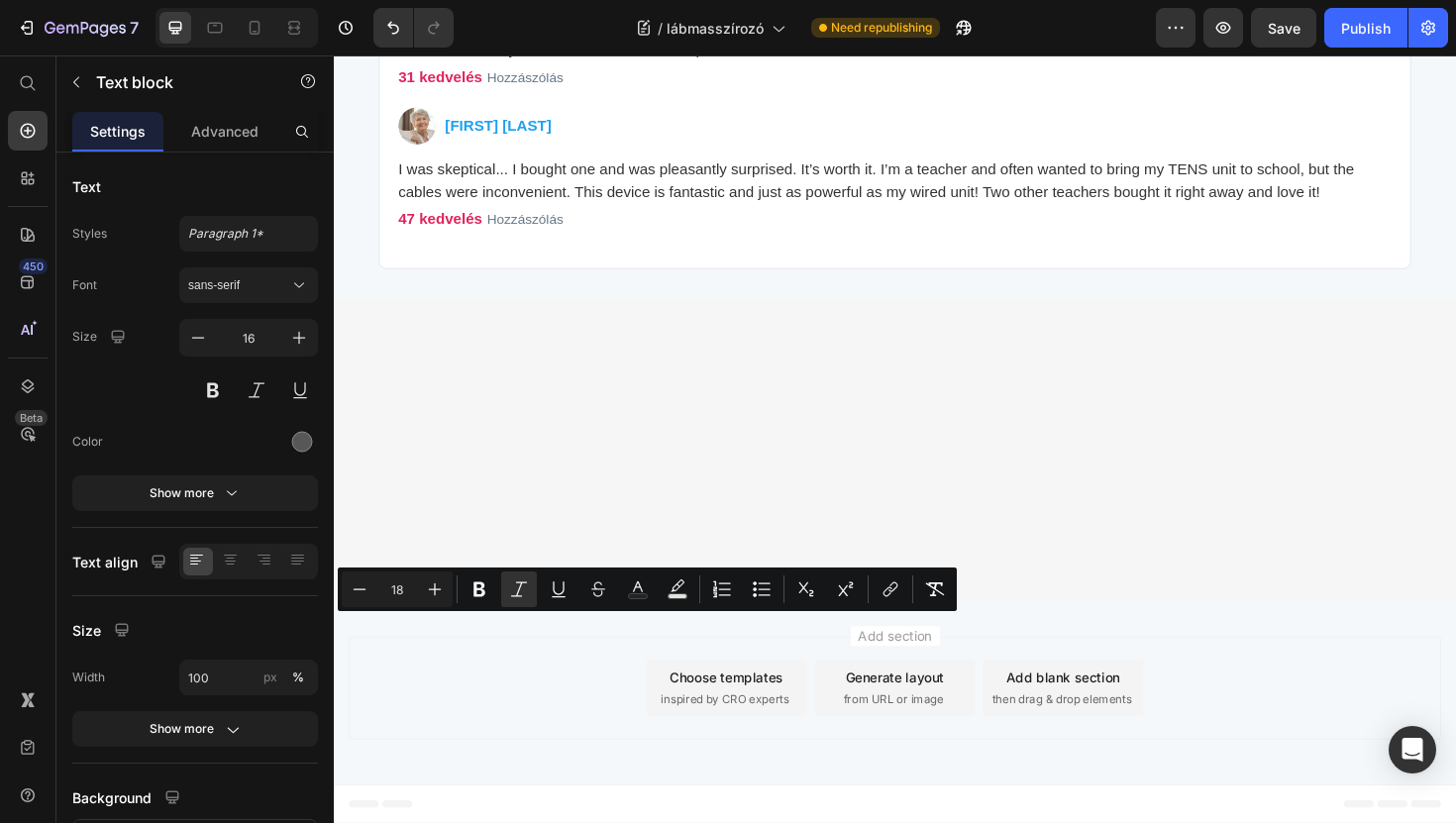 drag, startPoint x: 372, startPoint y: 661, endPoint x: 406, endPoint y: 662, distance: 34.0147 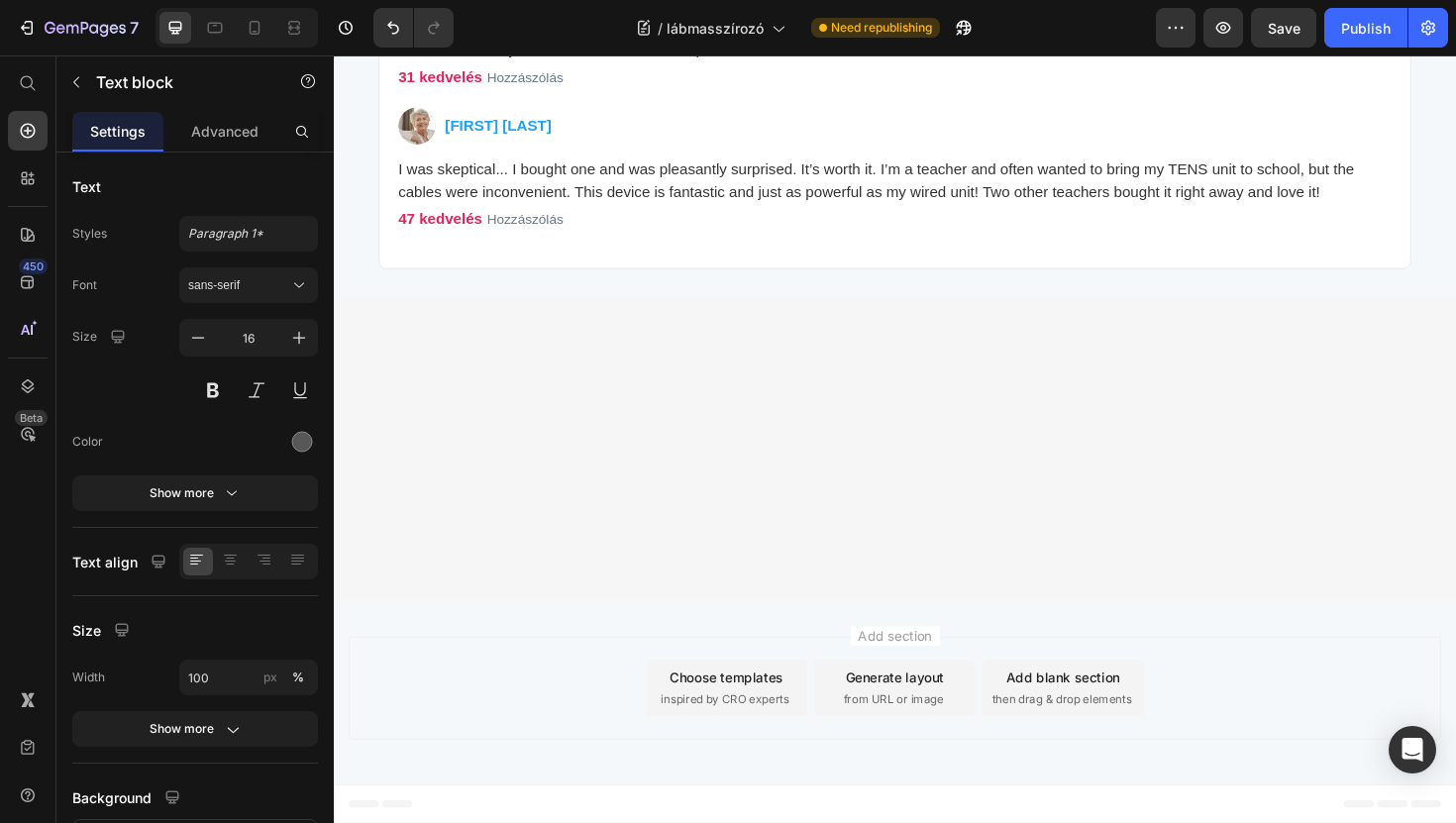 click on "PS: [PRODUCT] is also backed by a 90-day money-back guarantee. Simply email us and we'll refund you." at bounding box center [755, -664] 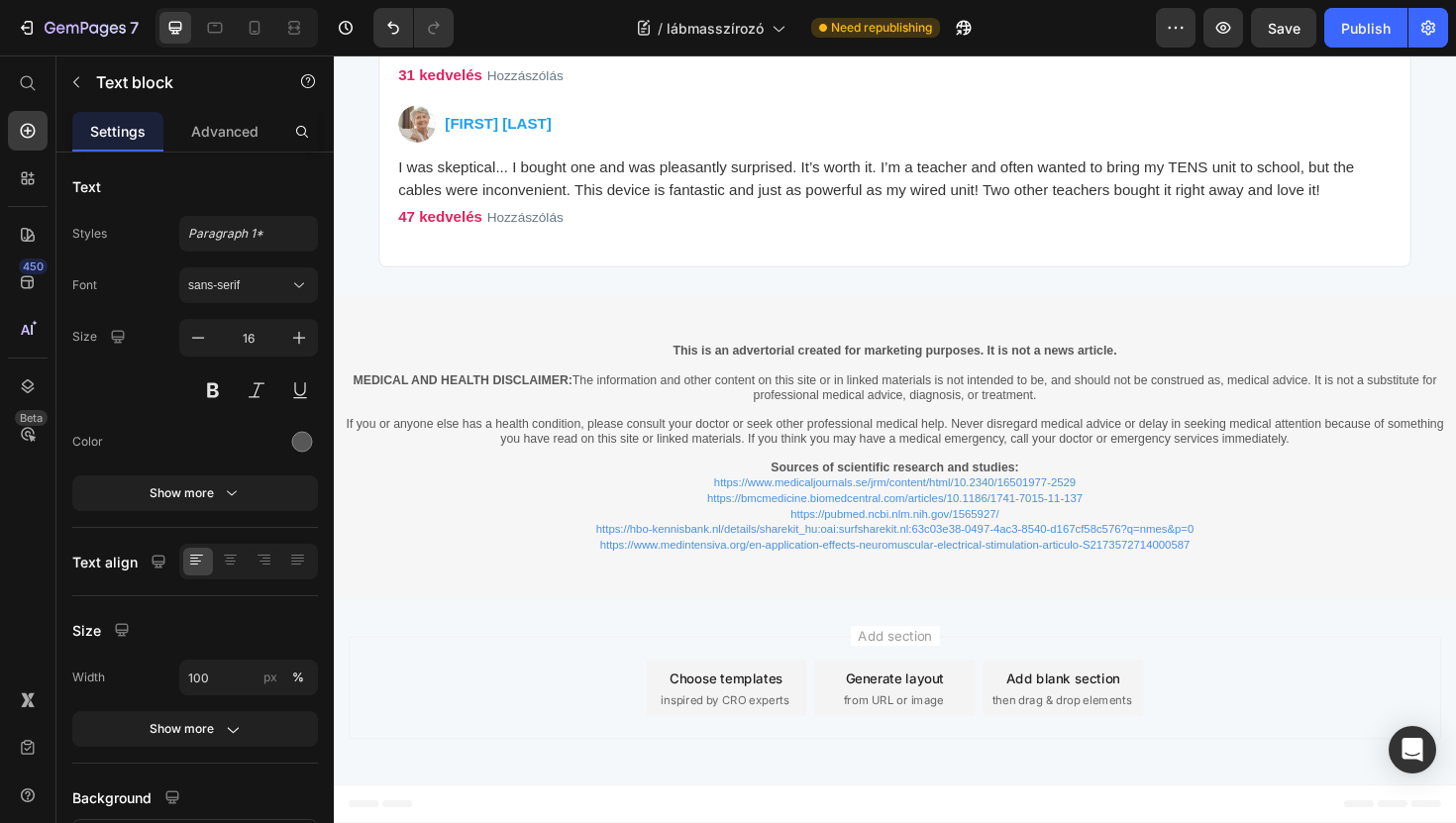 scroll, scrollTop: 8707, scrollLeft: 0, axis: vertical 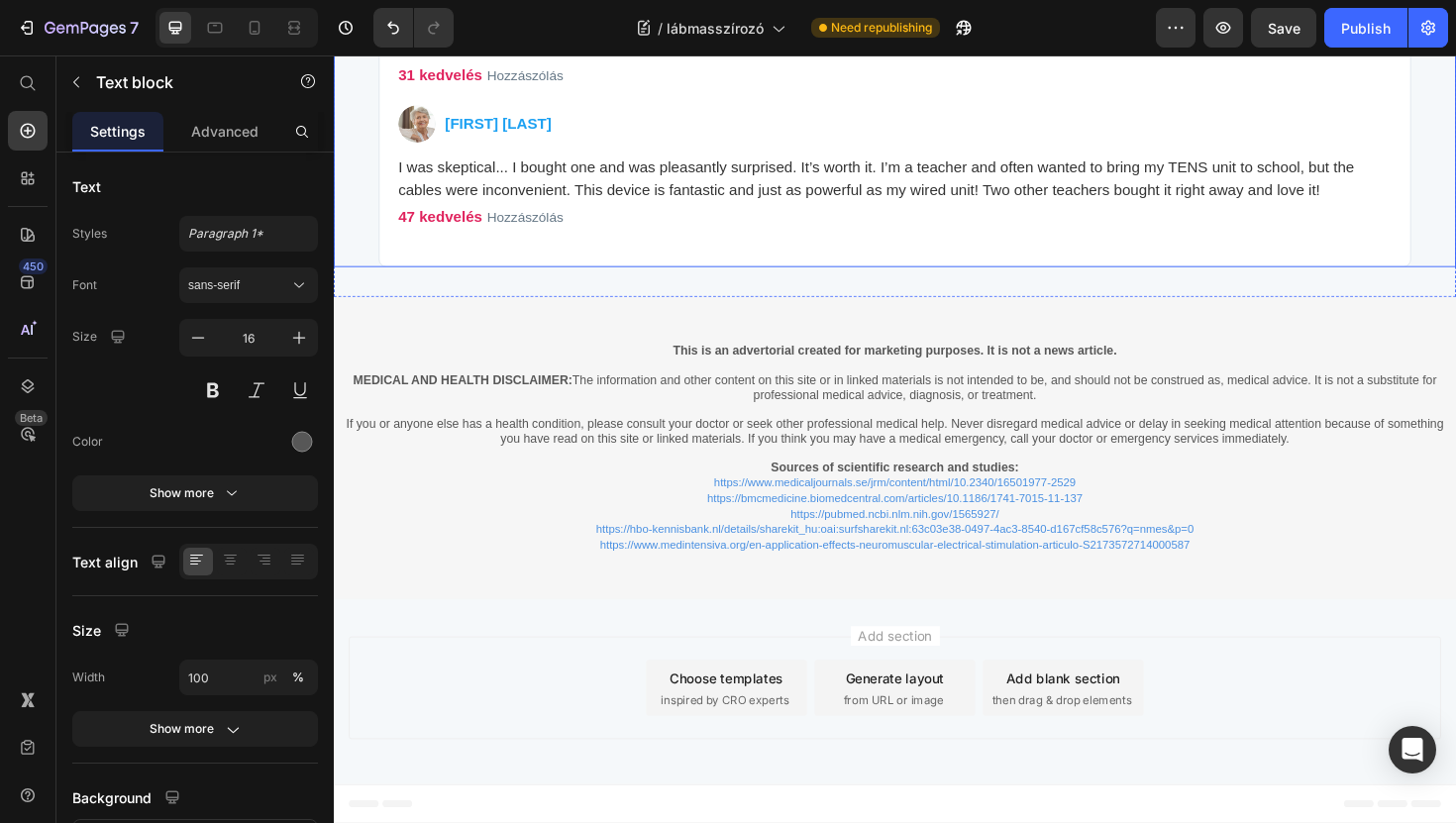 click on "[PERSON]
Great article. I’m still very grateful that I’m now using [PRODUCT]. I hope I can inspire and inform others as well. I still use it daily and enjoy the relief it brings. Hopefully, I’ll see many more positive reviews soon!
38 kedvelés Hozzászólás" at bounding box center [928, -476] 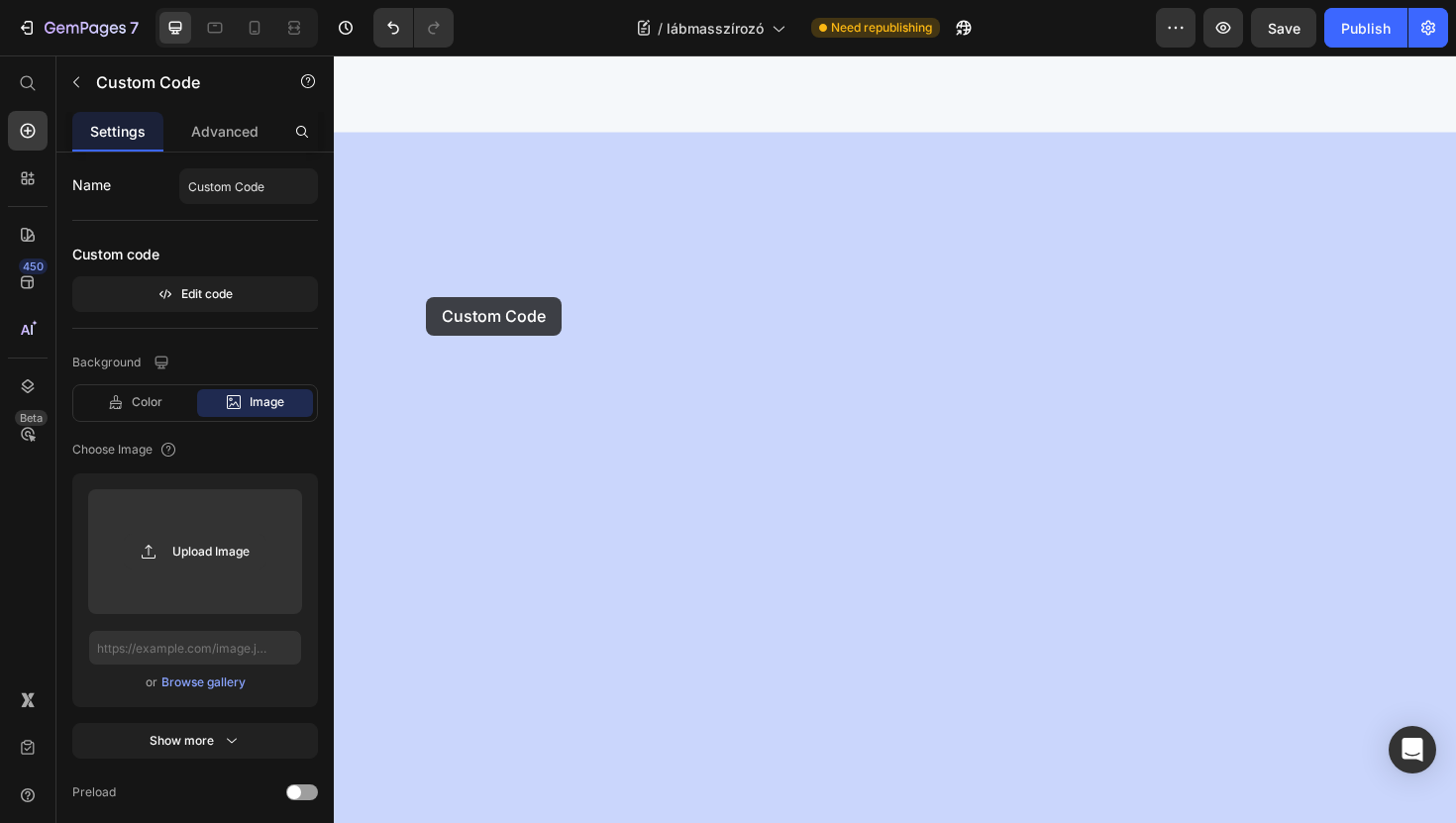 drag, startPoint x: 590, startPoint y: 313, endPoint x: 442, endPoint y: 314, distance: 148.00338 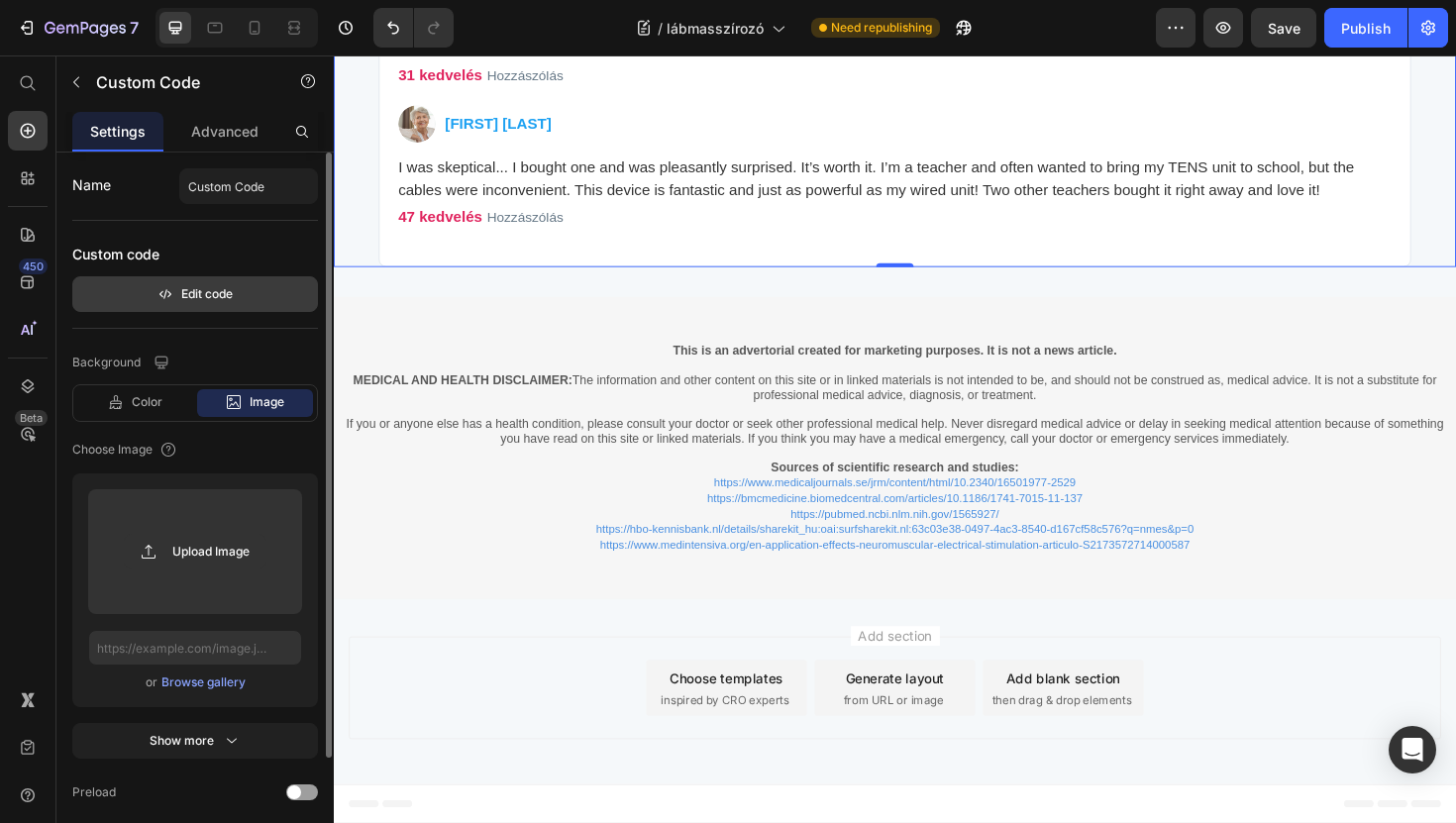 click on "Edit code" at bounding box center (195, 294) 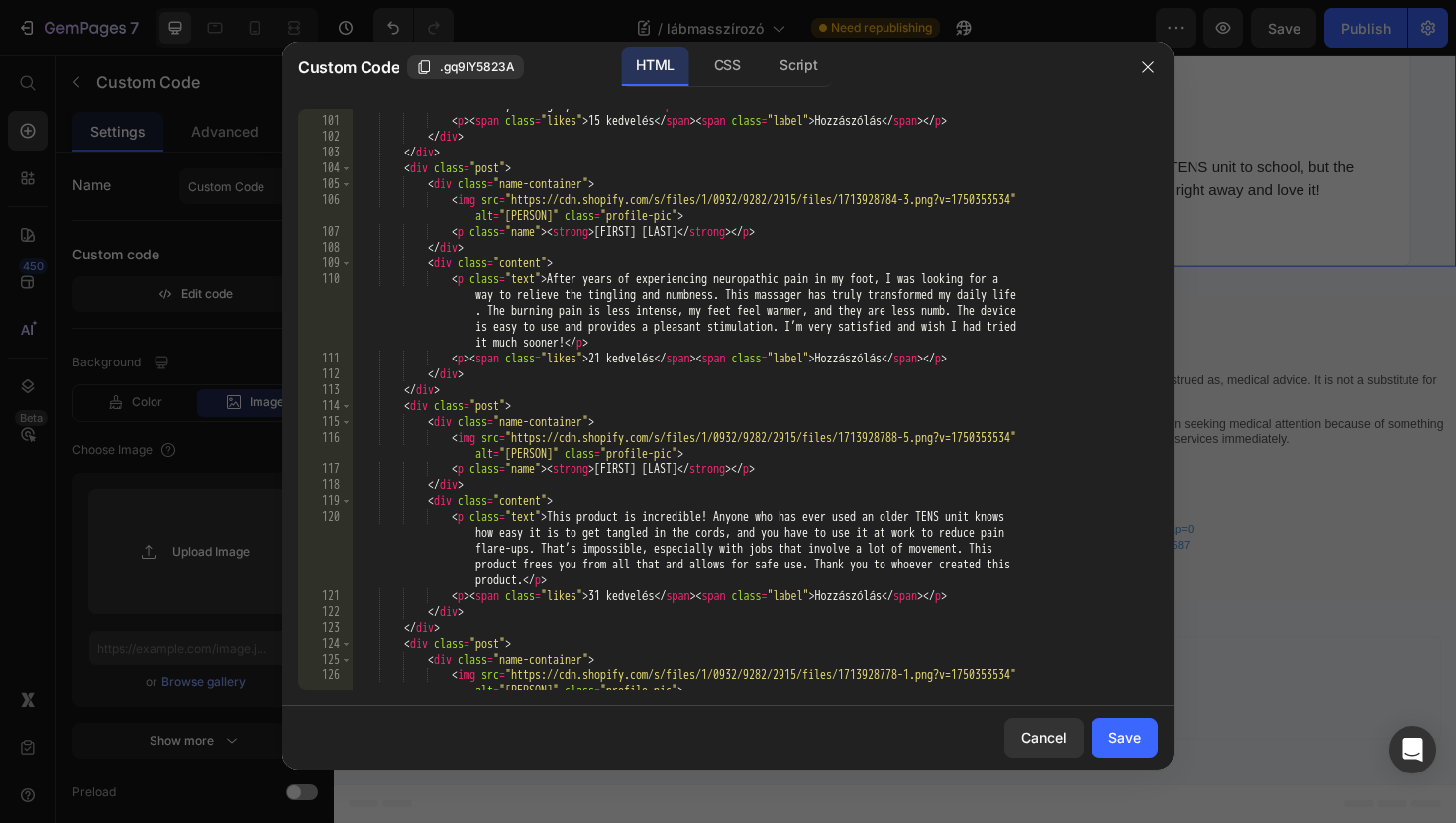 scroll, scrollTop: 1906, scrollLeft: 0, axis: vertical 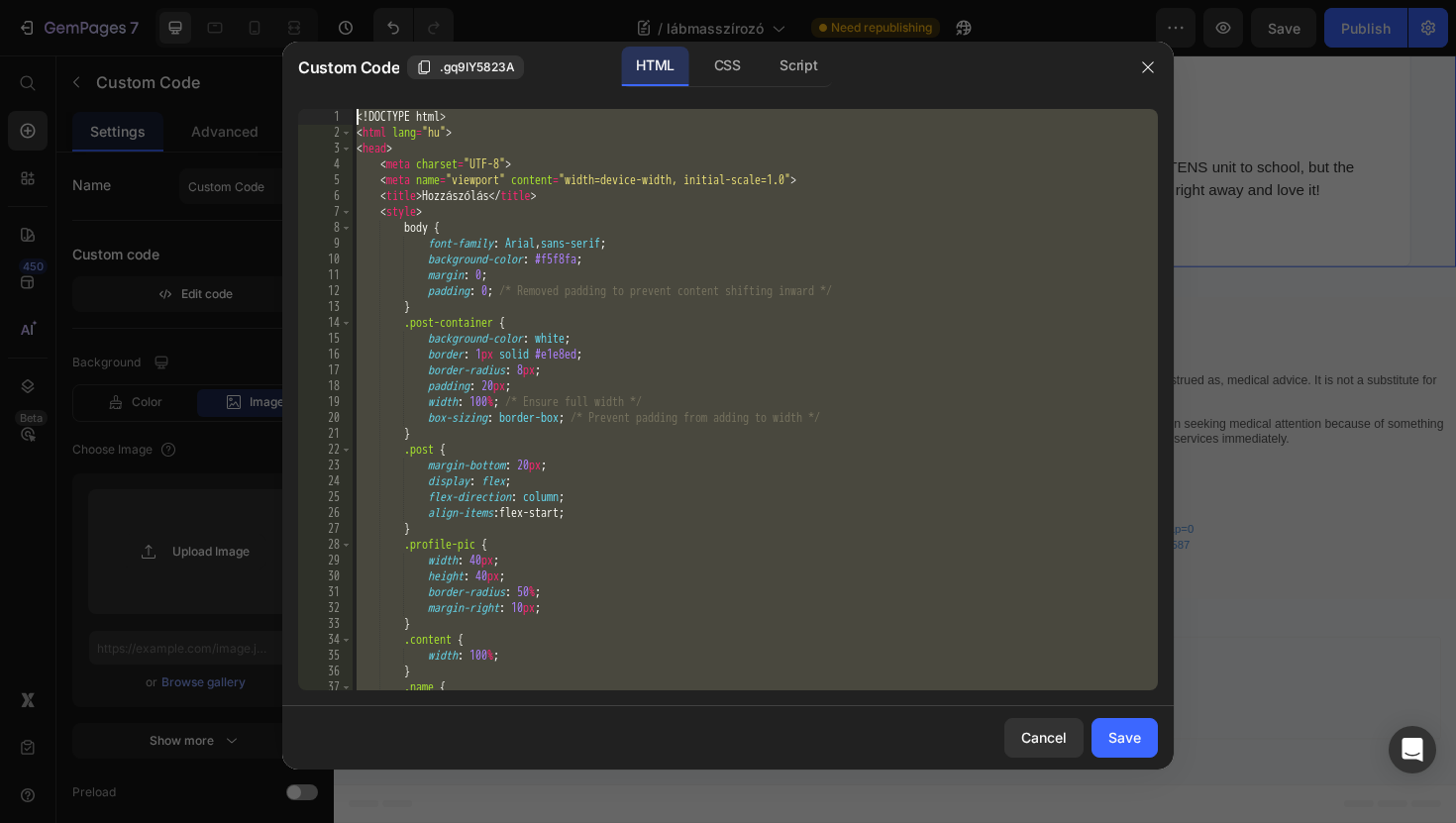 drag, startPoint x: 428, startPoint y: 687, endPoint x: 415, endPoint y: -124, distance: 811.10419 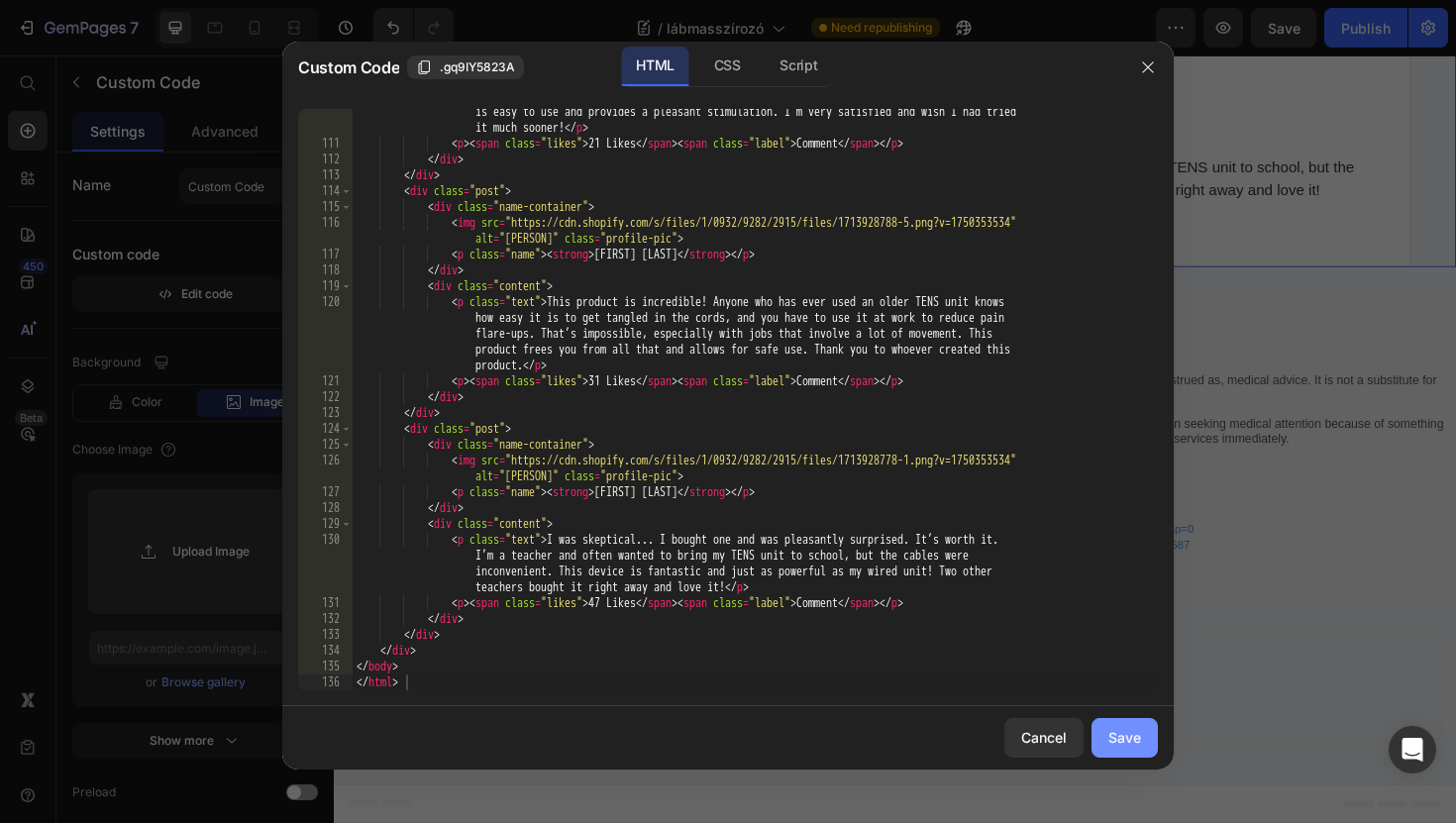click on "Save" at bounding box center [1124, 737] 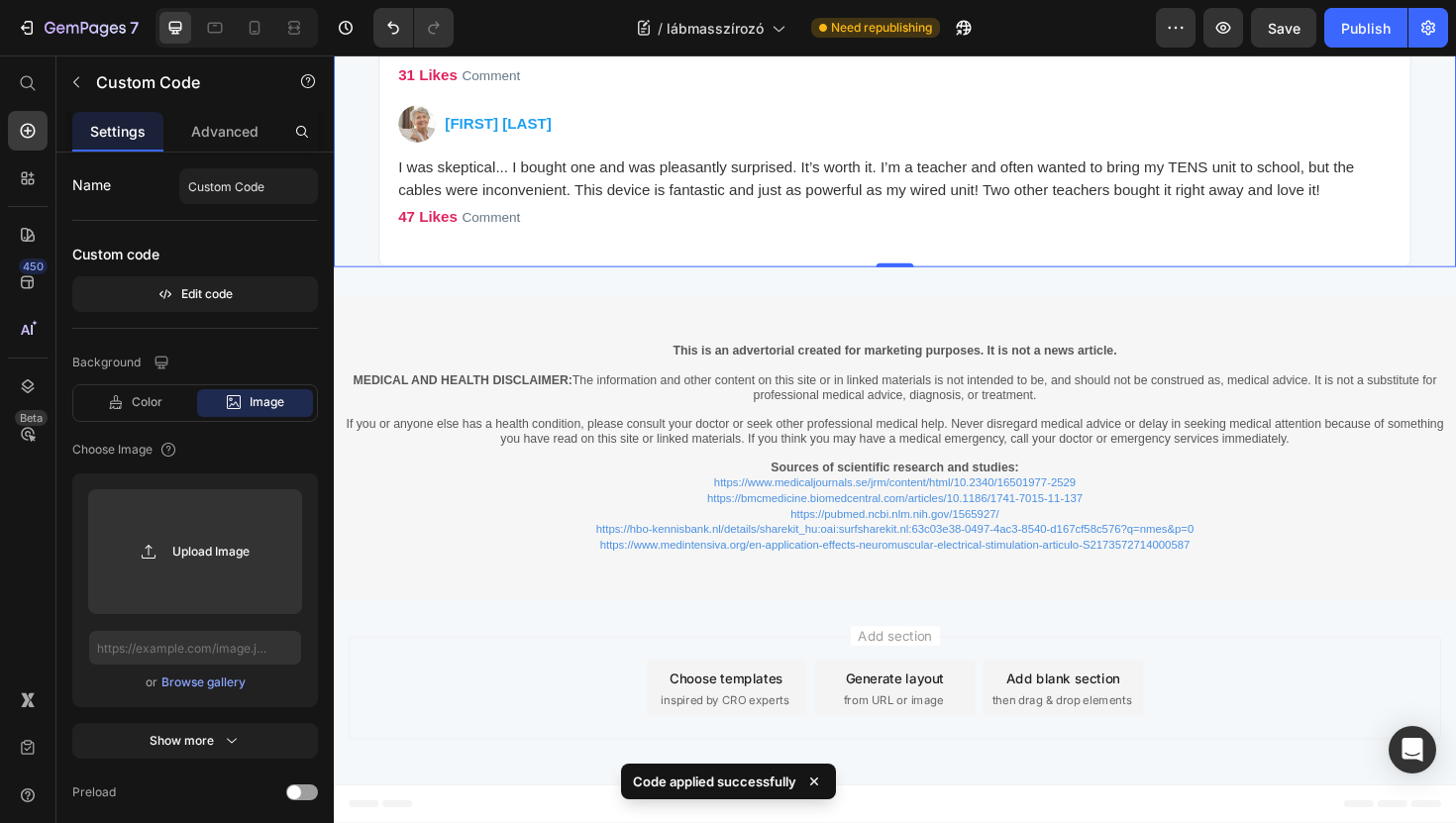scroll, scrollTop: 9452, scrollLeft: 0, axis: vertical 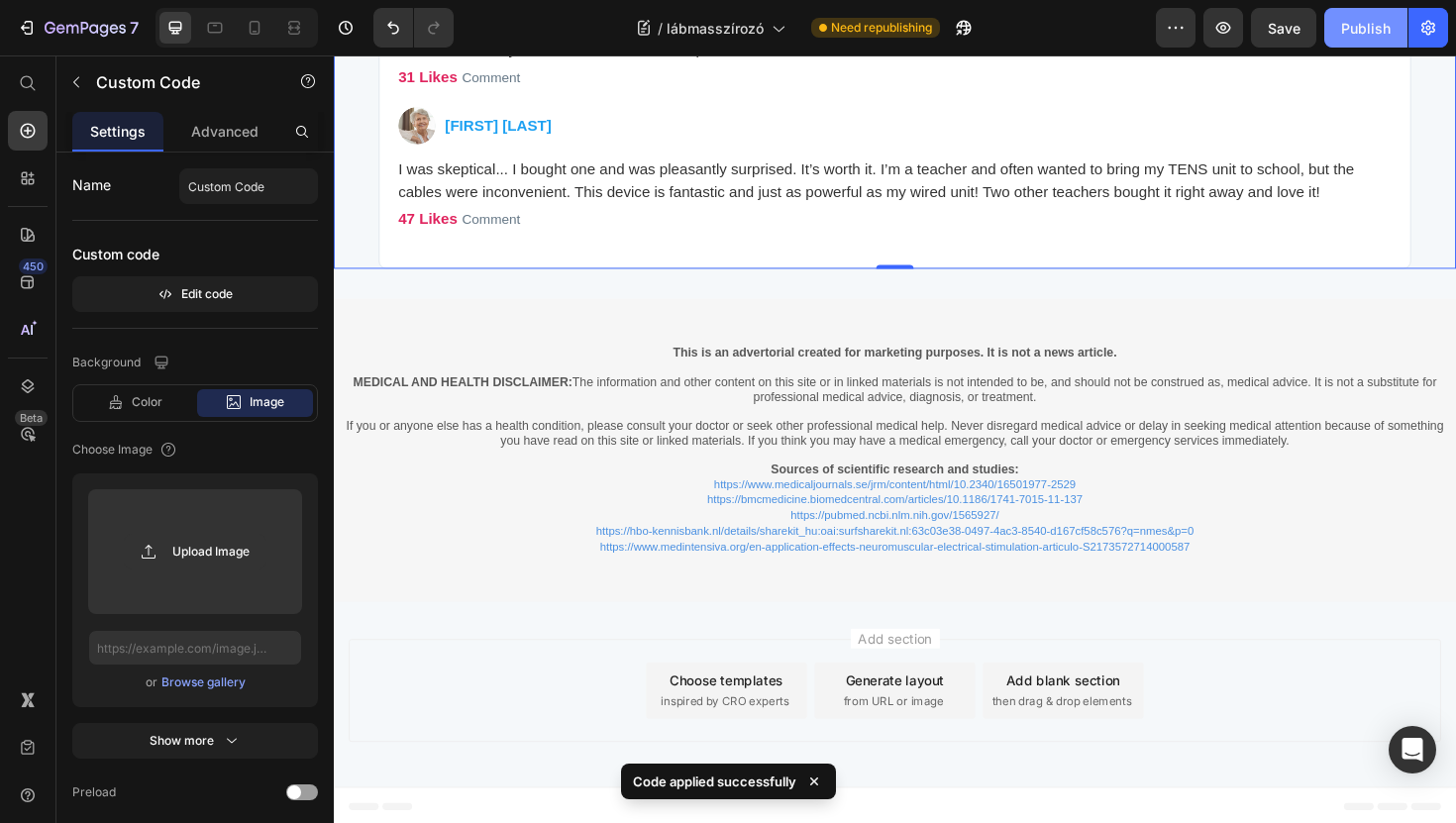 click on "Publish" at bounding box center (1366, 28) 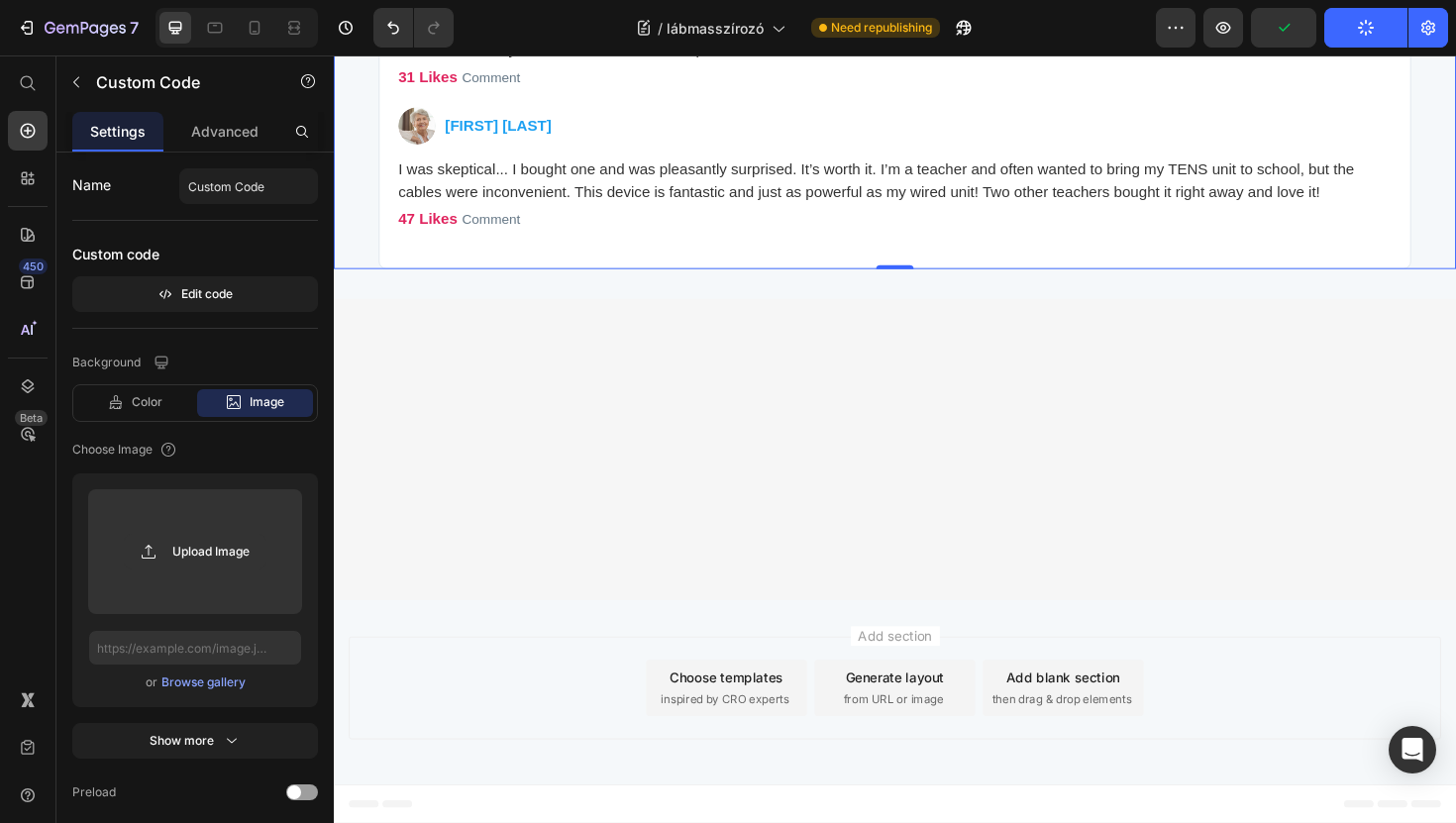 scroll, scrollTop: 8362, scrollLeft: 0, axis: vertical 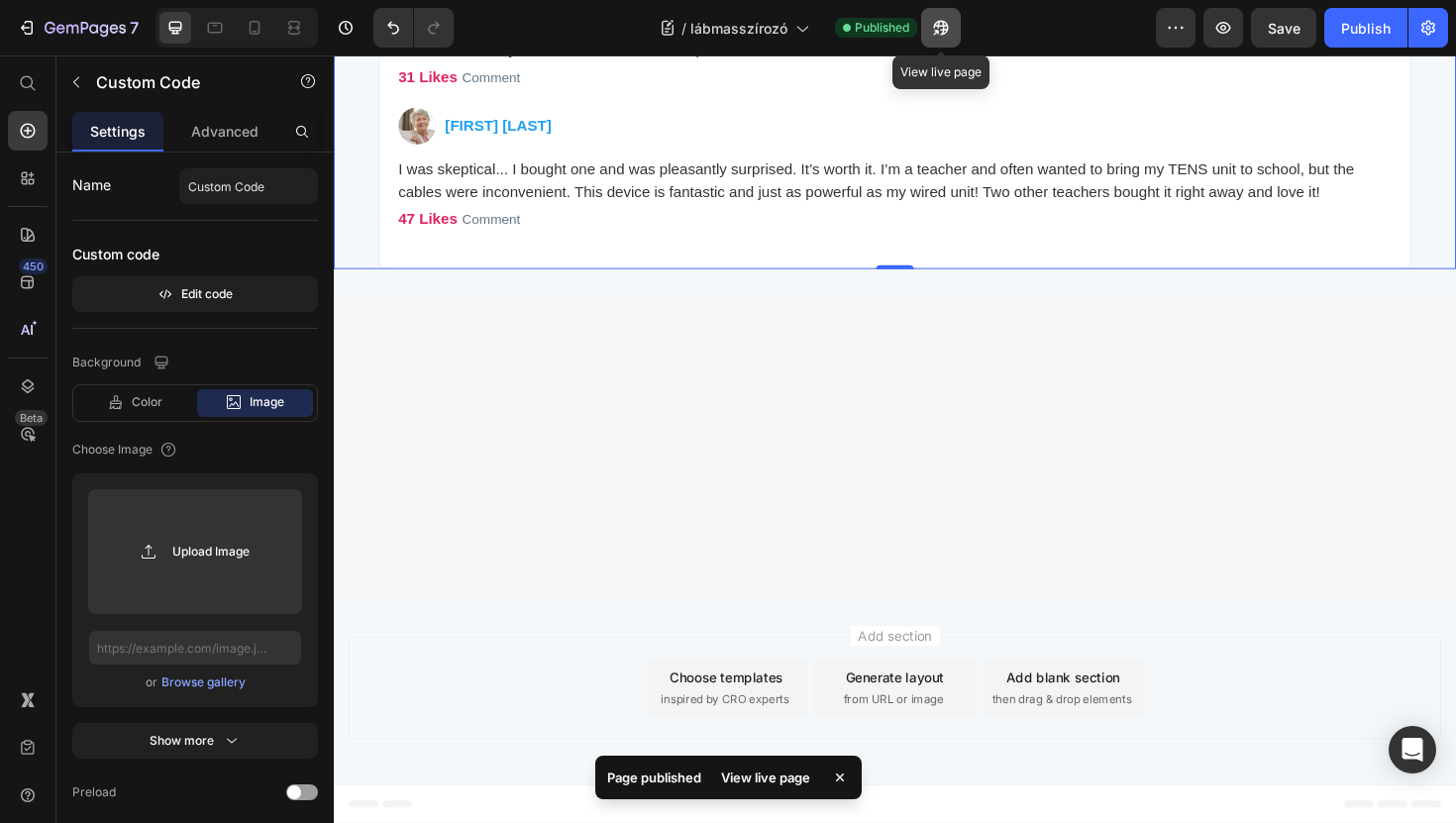 click 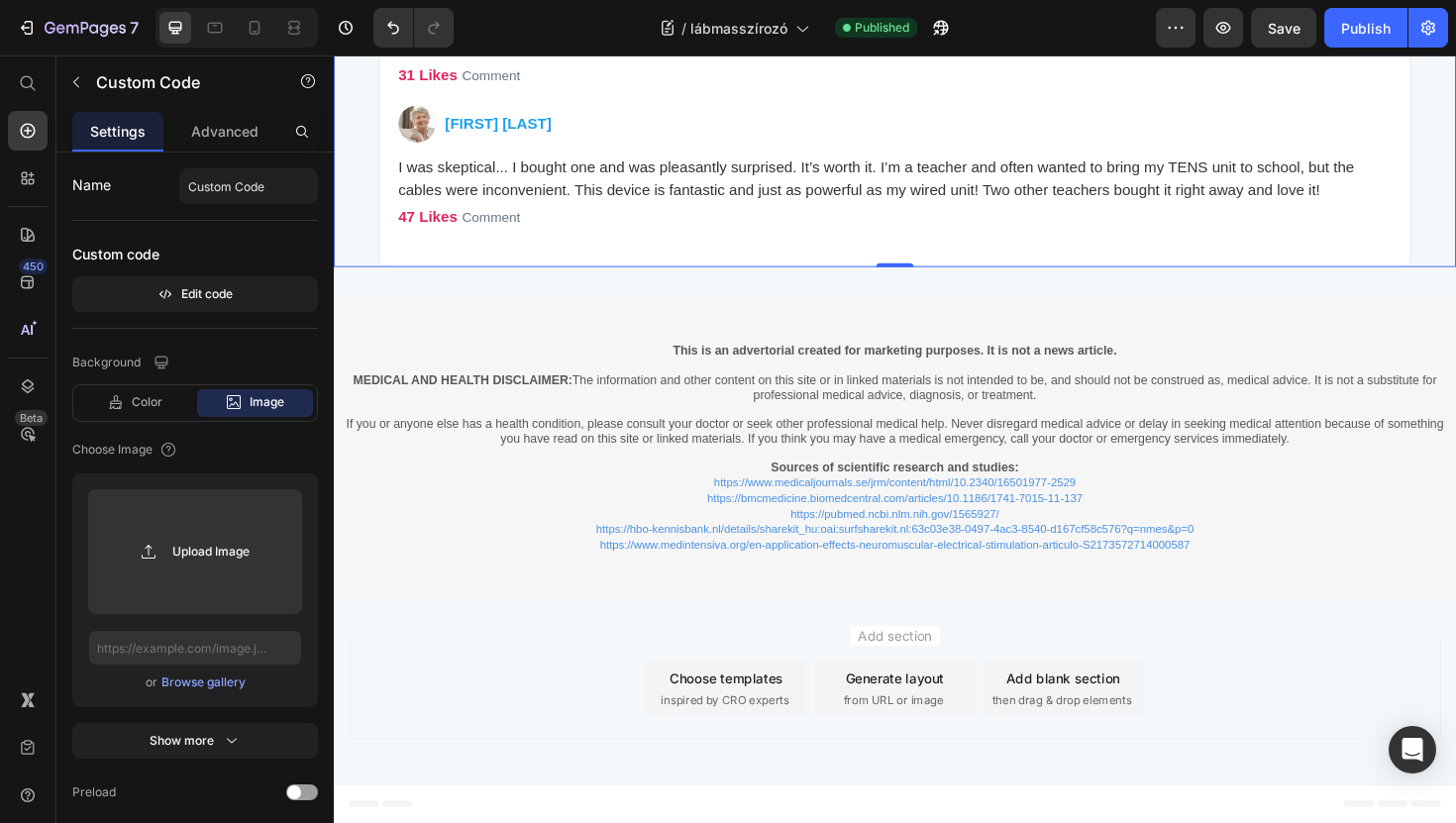 scroll, scrollTop: 9452, scrollLeft: 0, axis: vertical 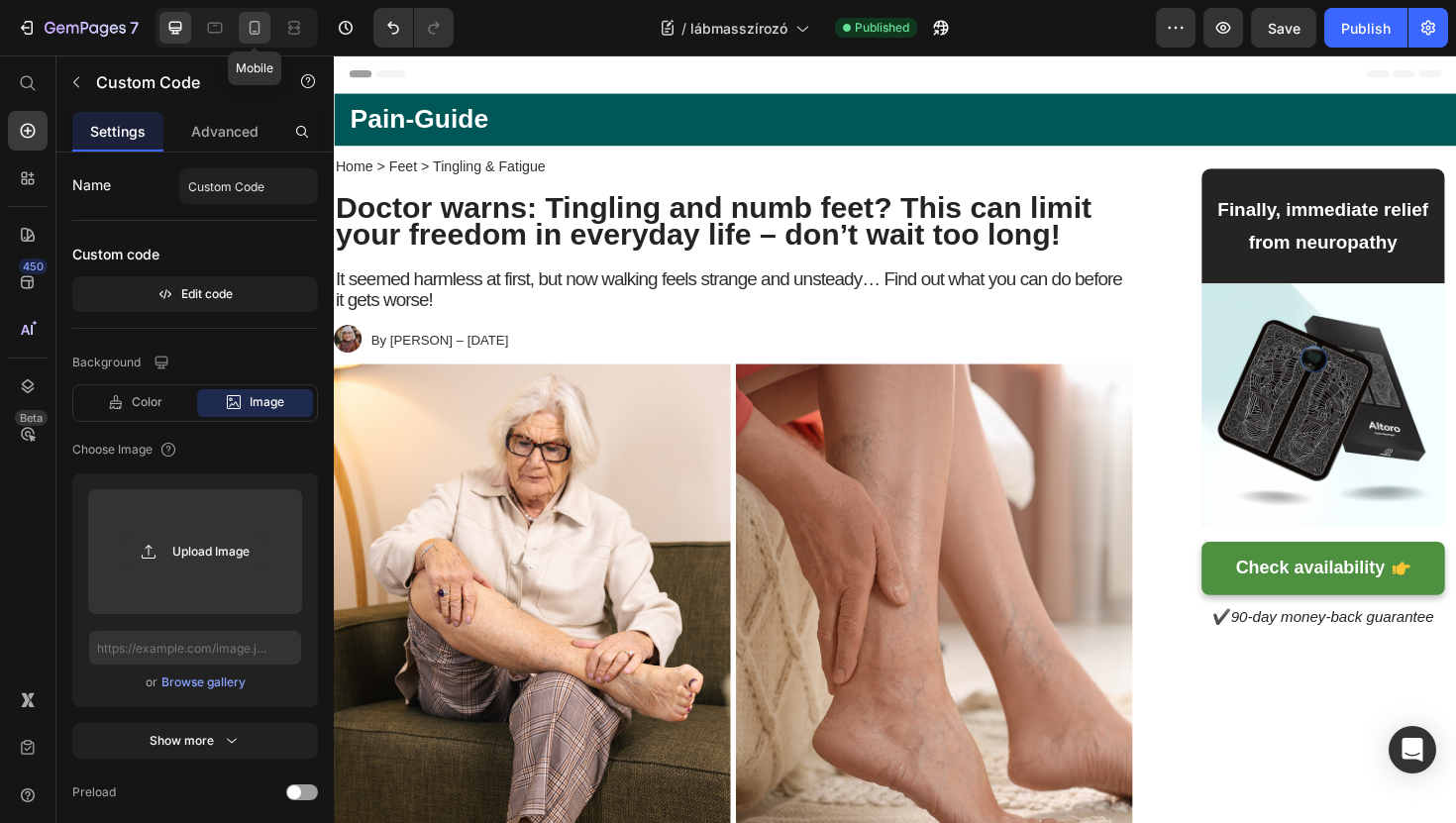 click 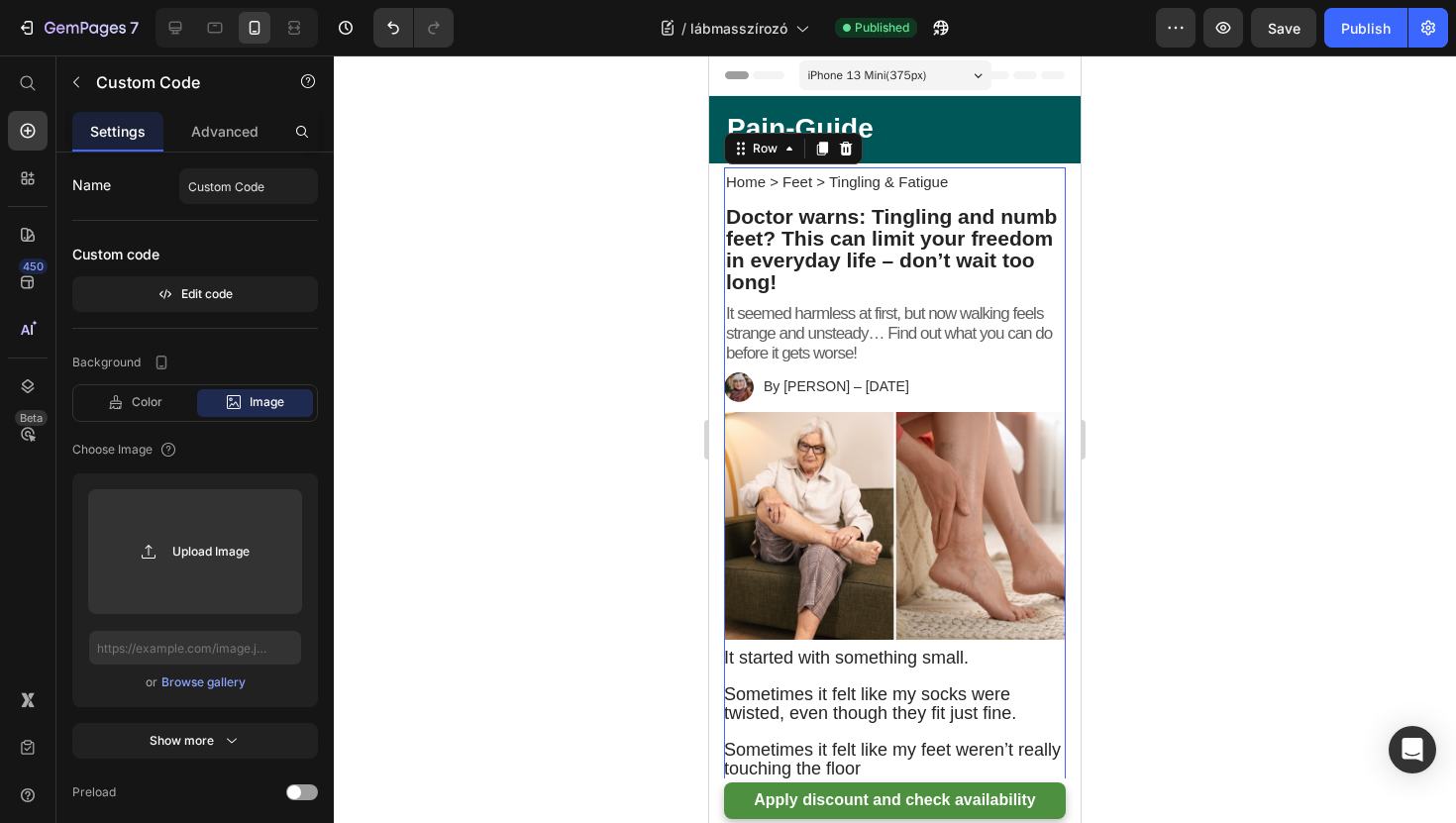 click on "Home > Feet > Tingling & Fatigue Text Block Doctor warns: Tingling and numb feet? This can limit your freedom in everyday life – don’t wait too long! Heading It seemed harmless at first, but now walking feels strange and unsteady… Find out what you can do before it gets worse! Text Block Doctor warns: Tingling and numb feet? This can limit your freedom in everyday life – don’t wait too long! Heading It seemed harmless at first, but now walking feels strange and unsteady… Find out what you can do before it gets worse! Text Block Image By [PERSON] – [DATE] Text Block Row Image It started with something small.   Sometimes it felt like my socks were twisted, even though they fit just fine.   Sometimes it felt like my feet weren’t really touching the floor   My feet felt  dull and weak  , as if they weren't making proper contact with the ground.   Not painful, but... strange.   I thought it was just part of something else.   Maybe I just had bad posture or needed to move more." at bounding box center [894, 3358] 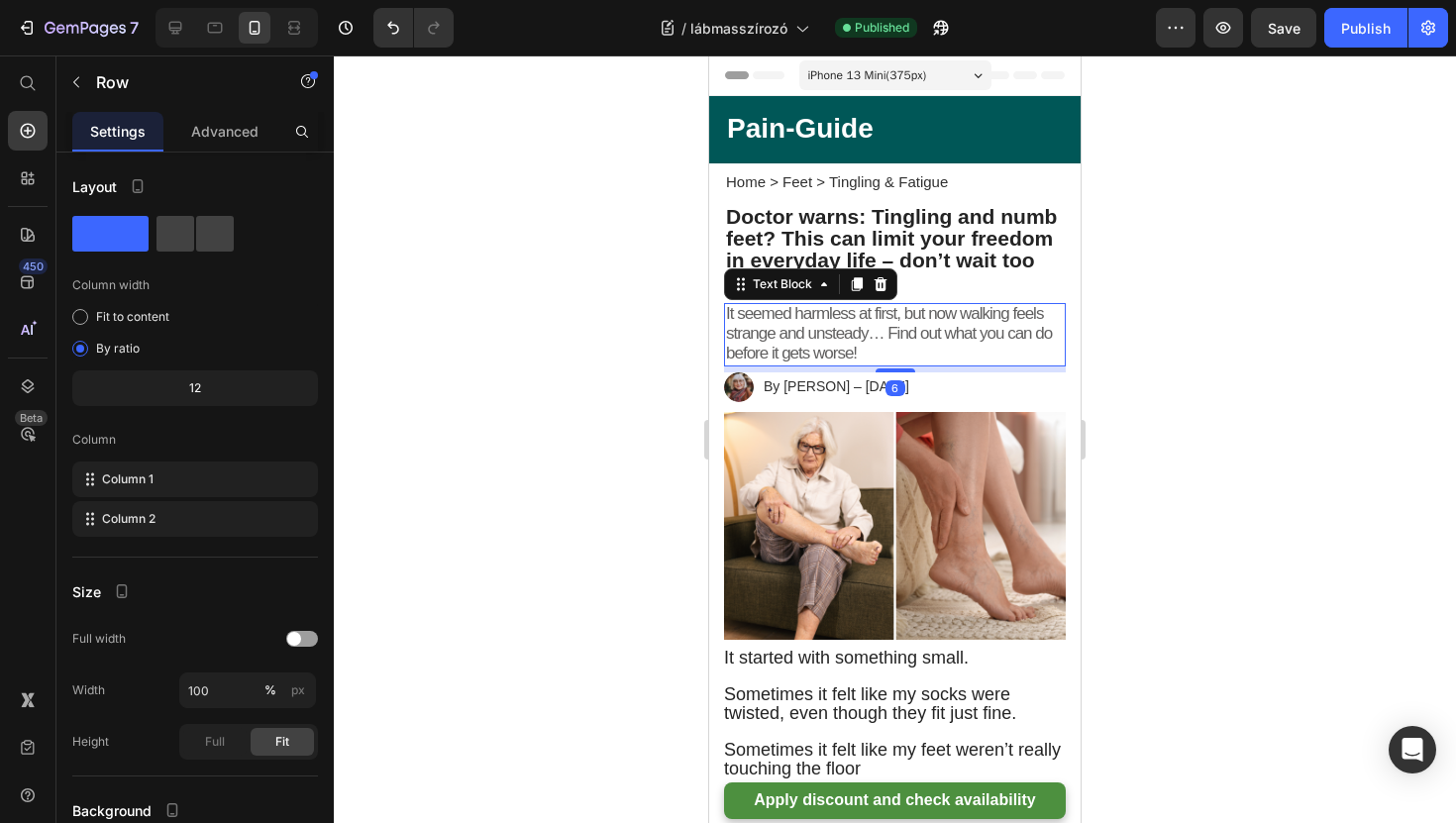 click on "It seemed harmless at first, but now walking feels strange and unsteady… Find out what you can do before it gets worse!" at bounding box center (894, 335) 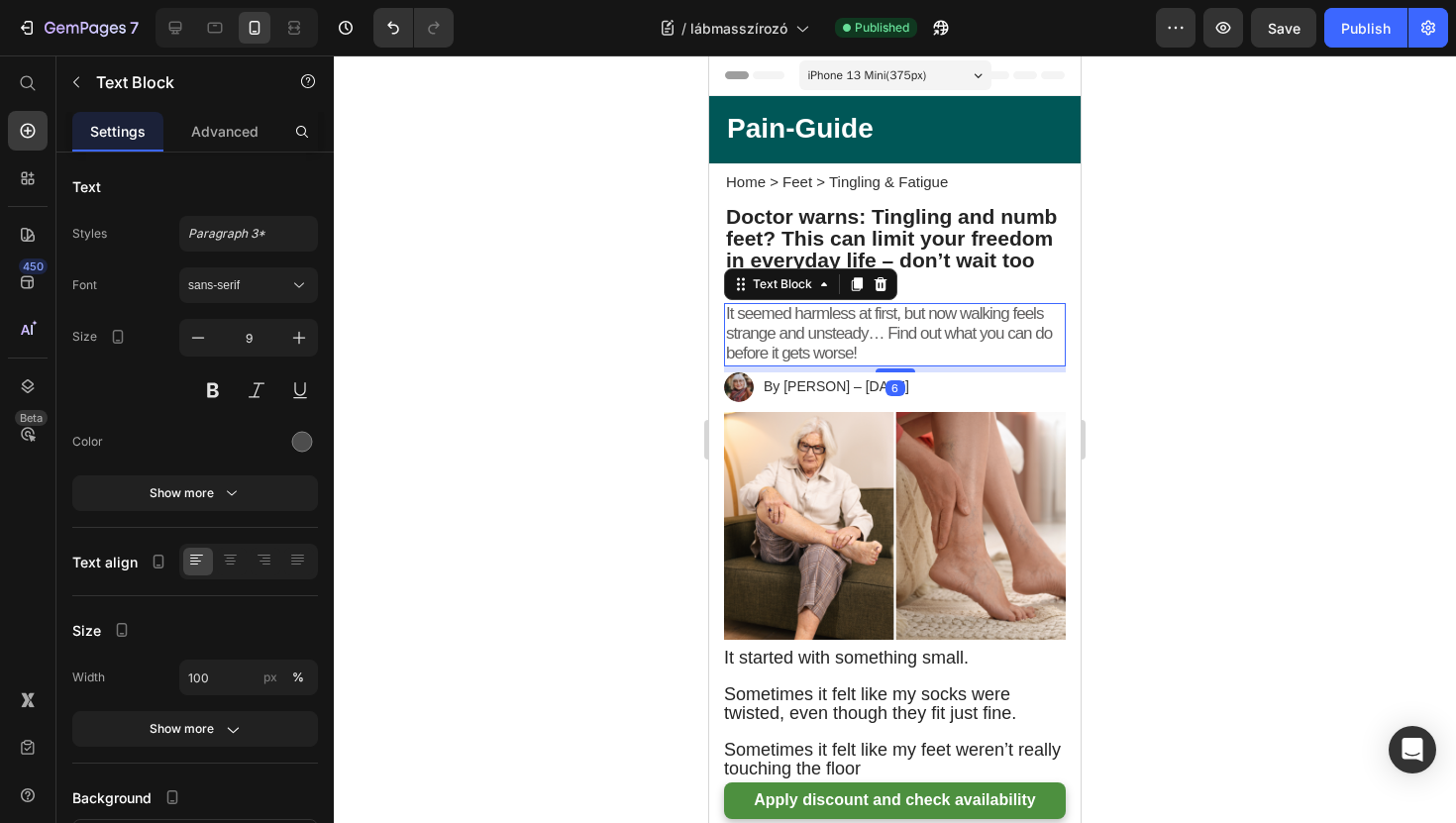 click on "It seemed harmless at first, but now walking feels strange and unsteady… Find out what you can do before it gets worse!" at bounding box center [894, 335] 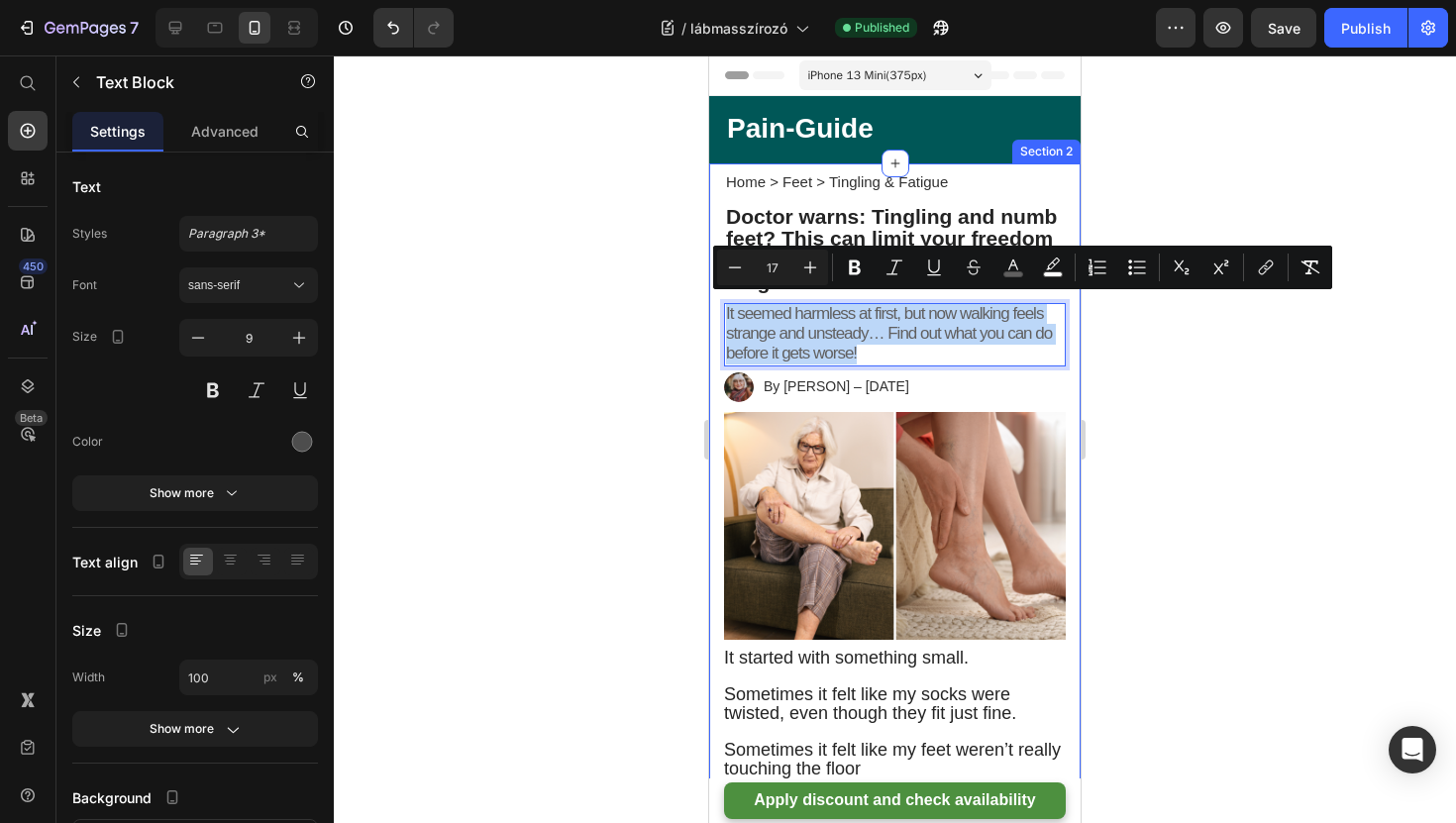 drag, startPoint x: 872, startPoint y: 352, endPoint x: 708, endPoint y: 315, distance: 168.12198 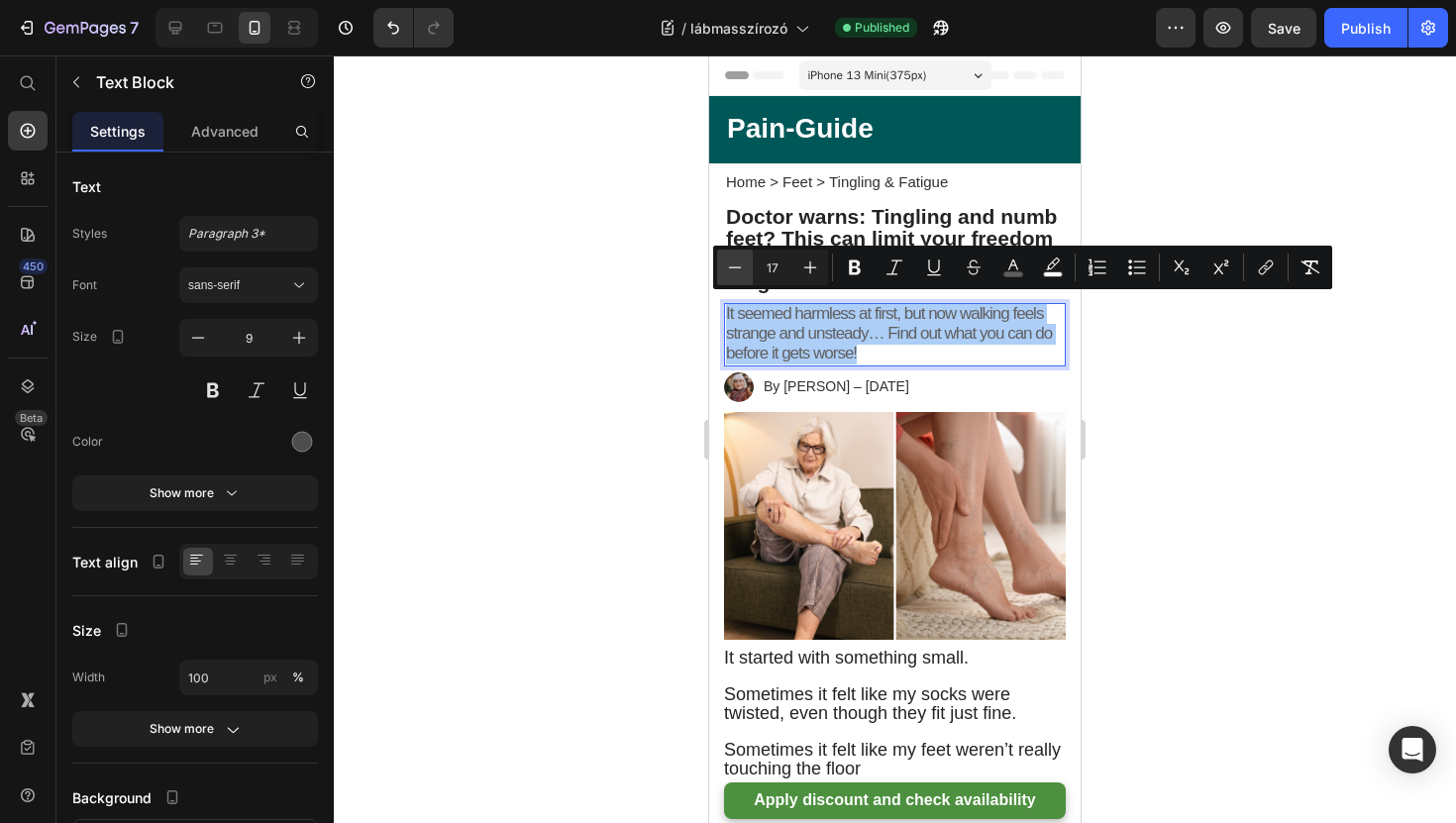 click 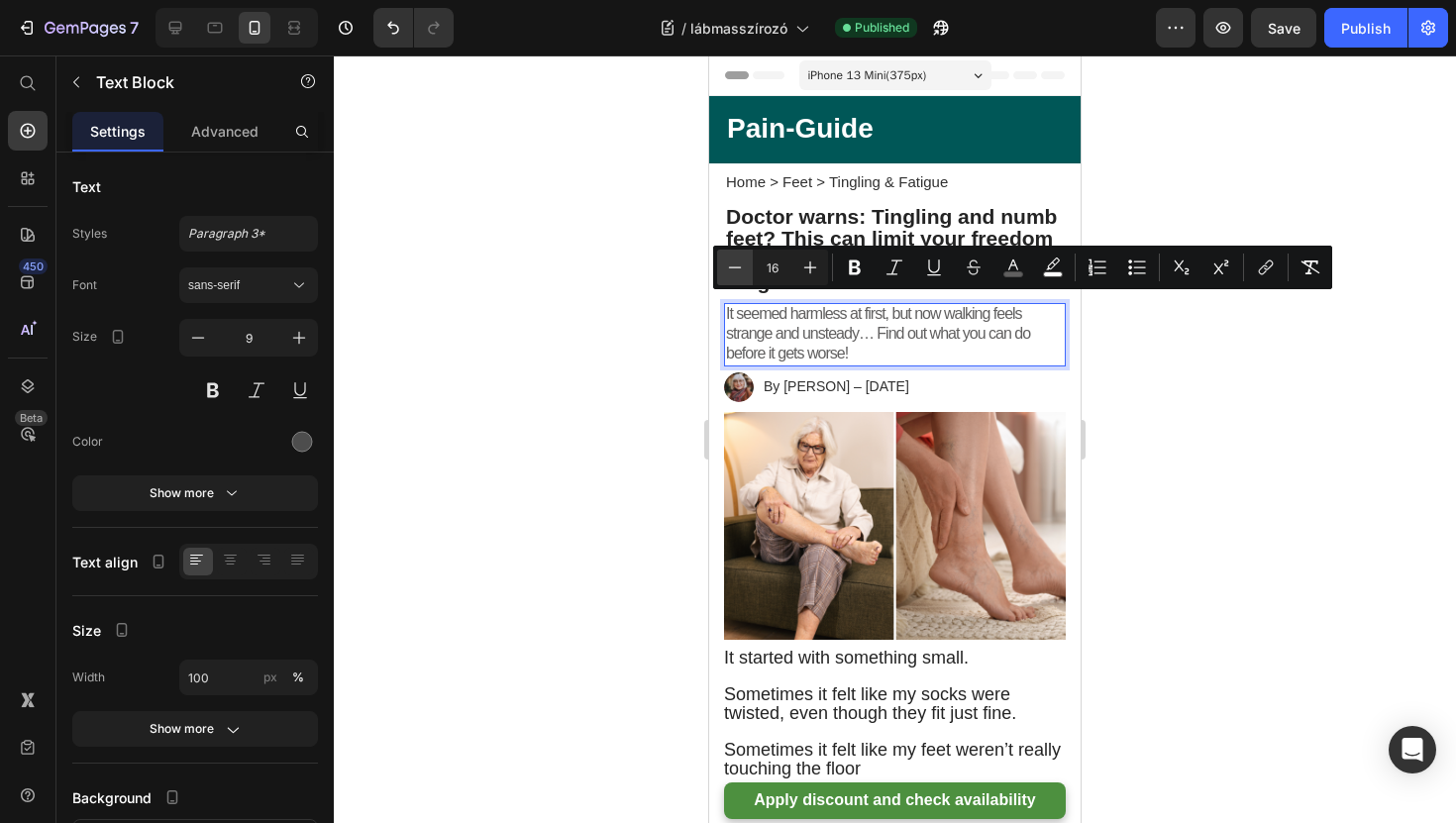 click 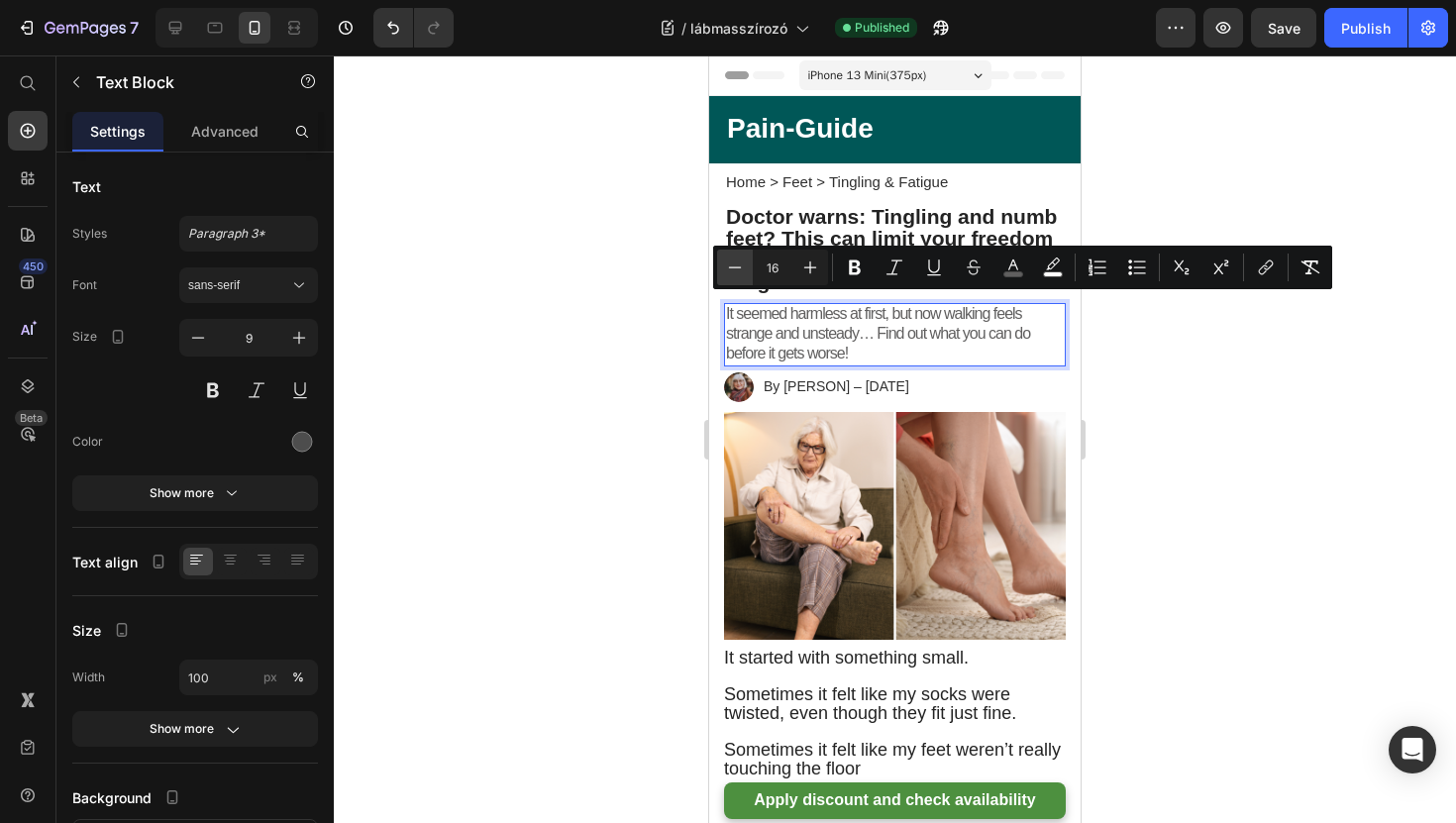 type on "15" 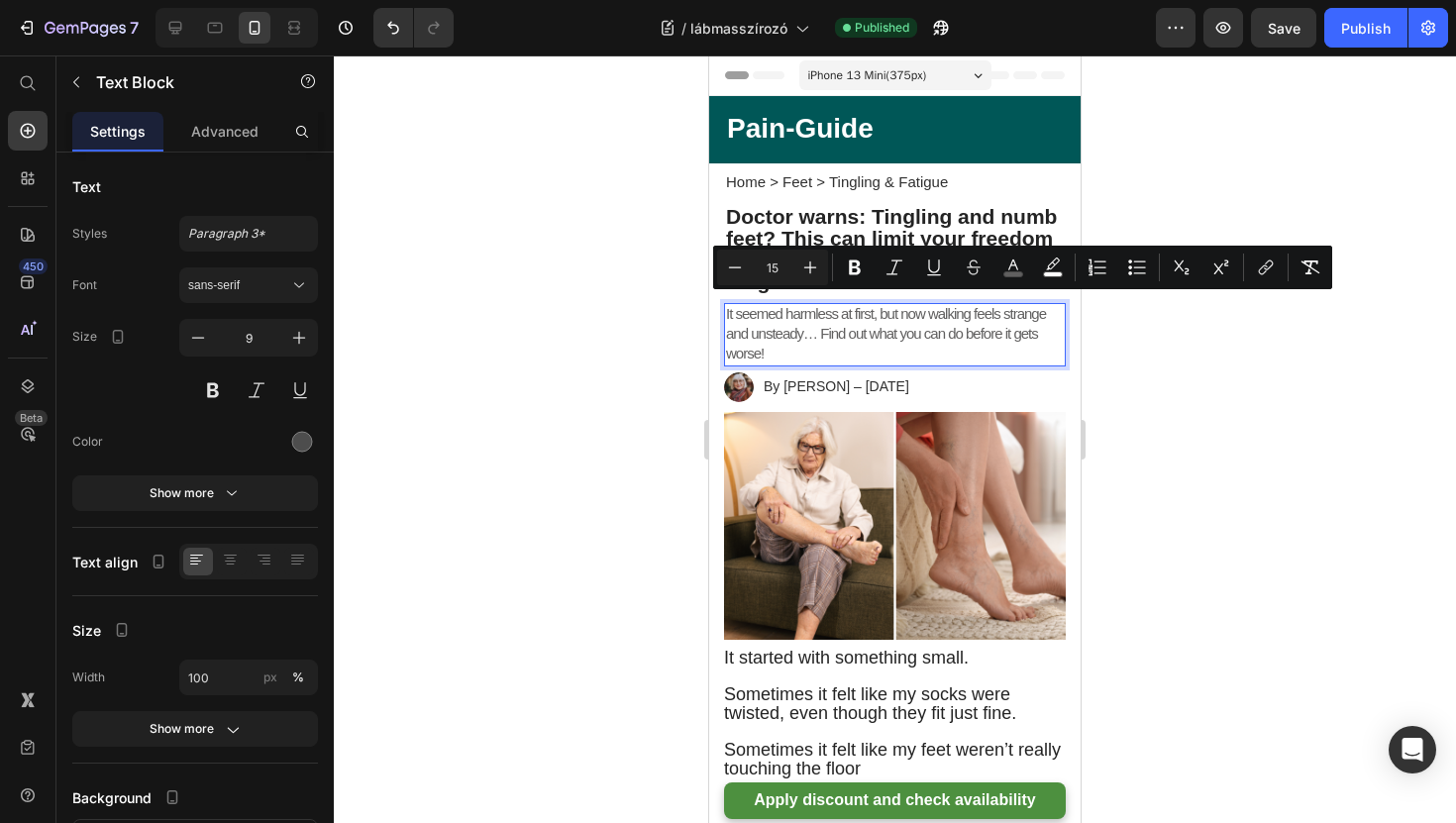click 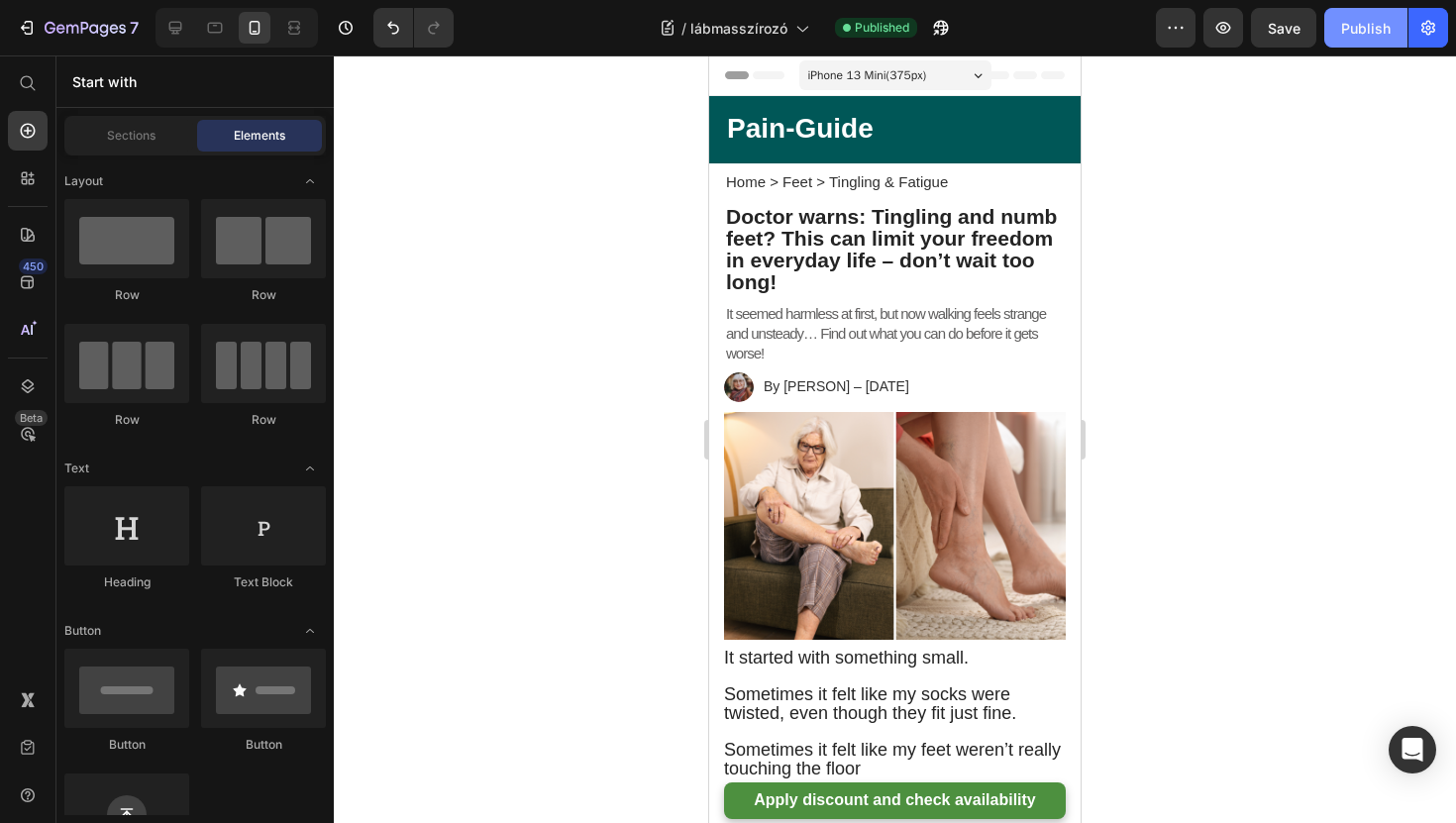 click on "Publish" at bounding box center (1366, 28) 